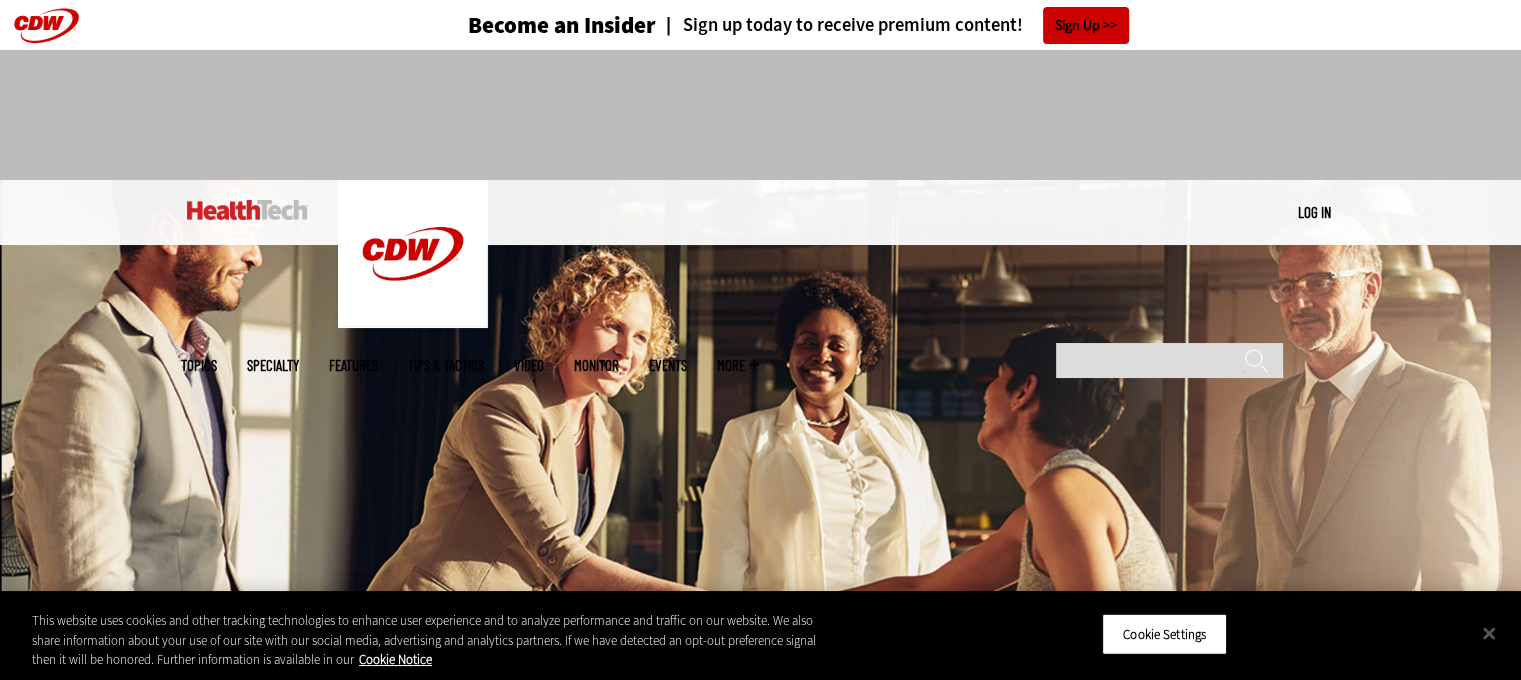 scroll, scrollTop: 0, scrollLeft: 0, axis: both 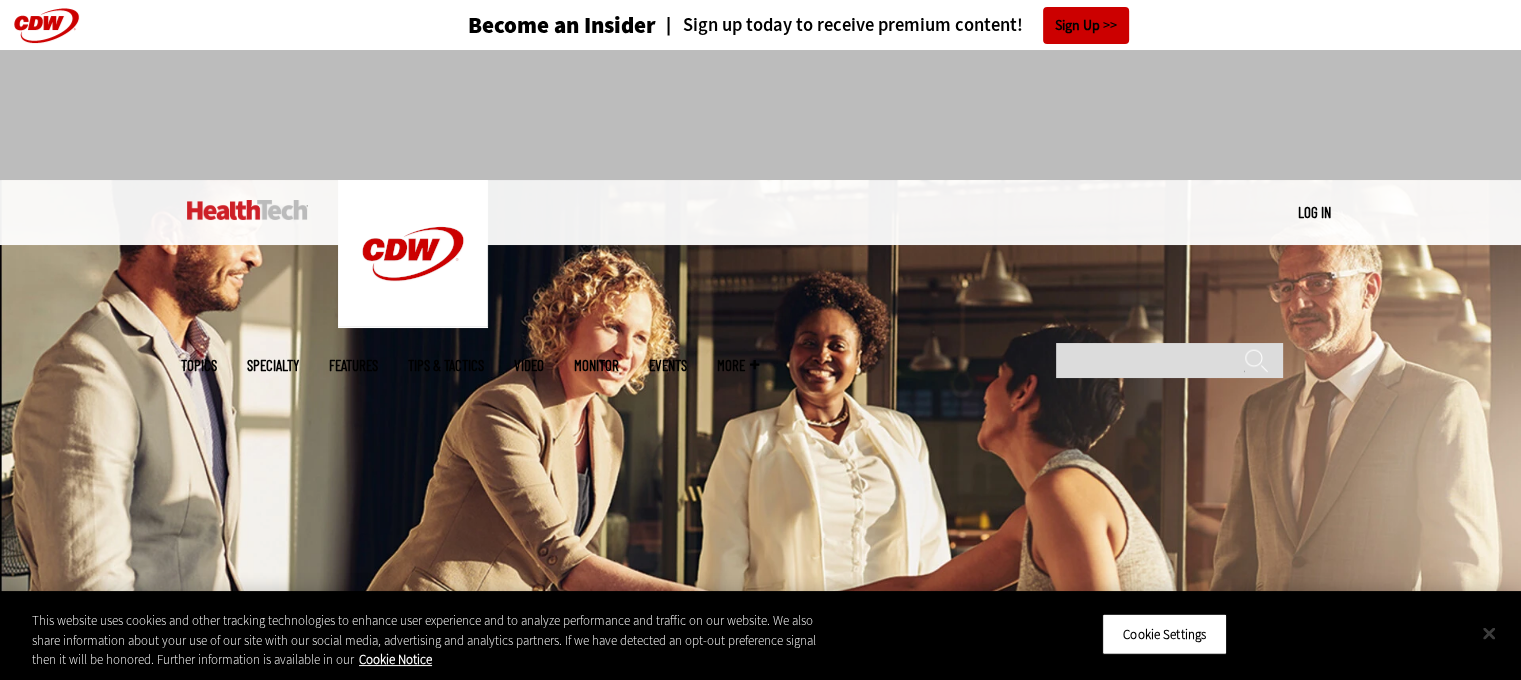 click at bounding box center [1489, 633] 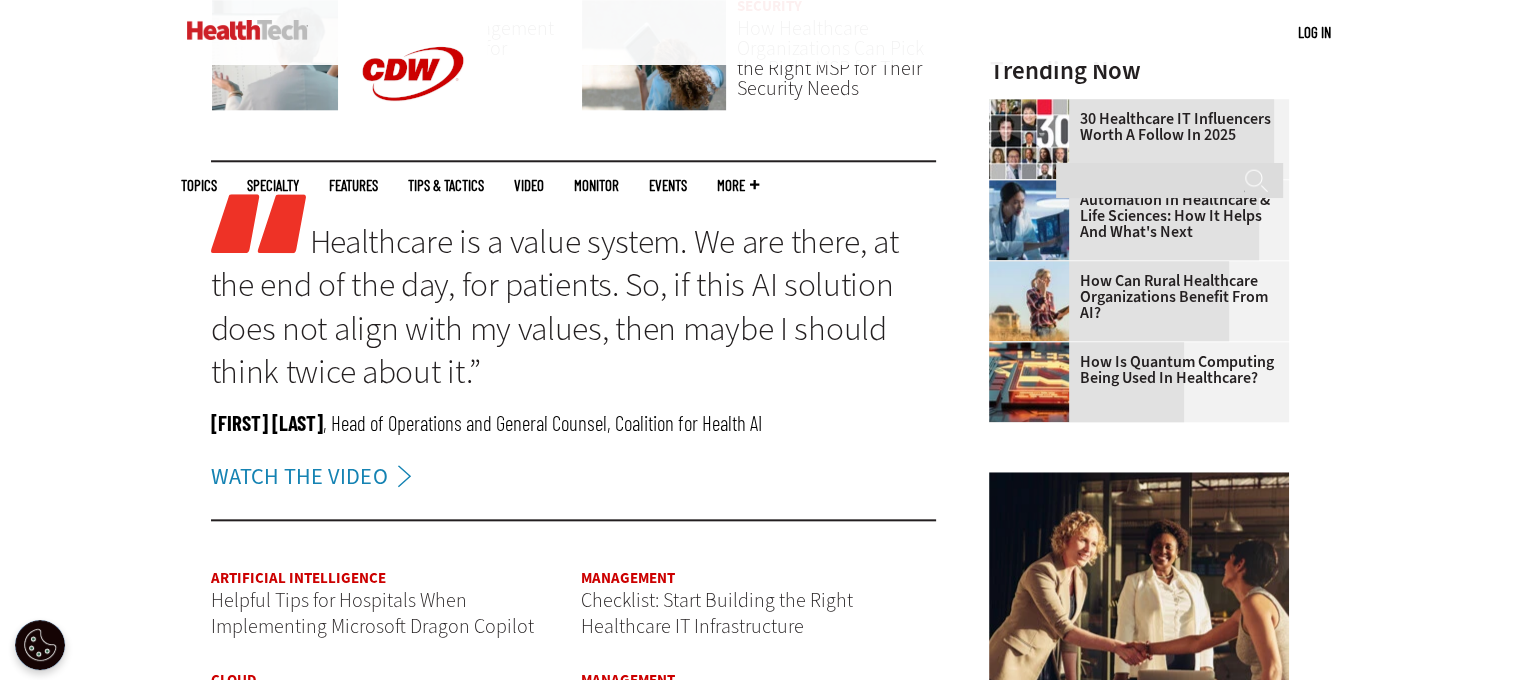 scroll, scrollTop: 1984, scrollLeft: 0, axis: vertical 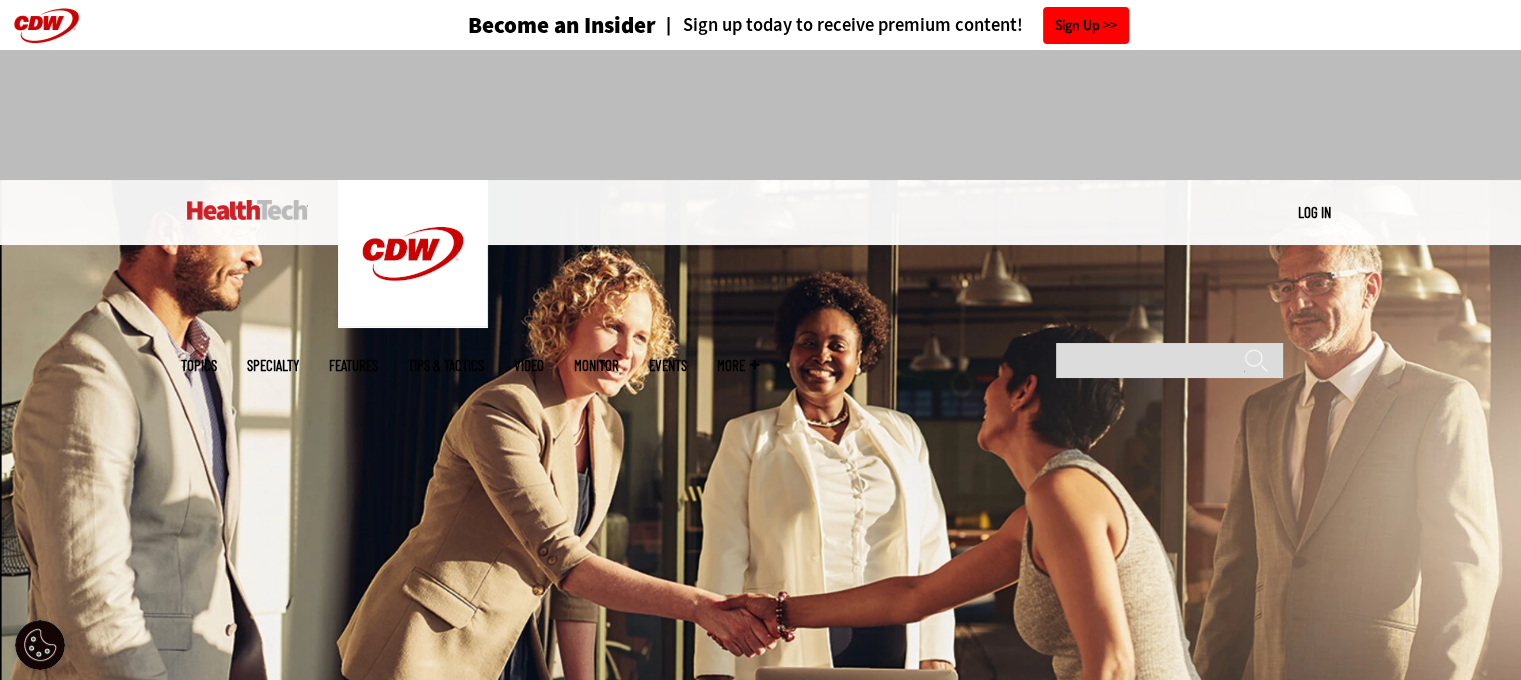 click on "Sign Up" at bounding box center [1086, 25] 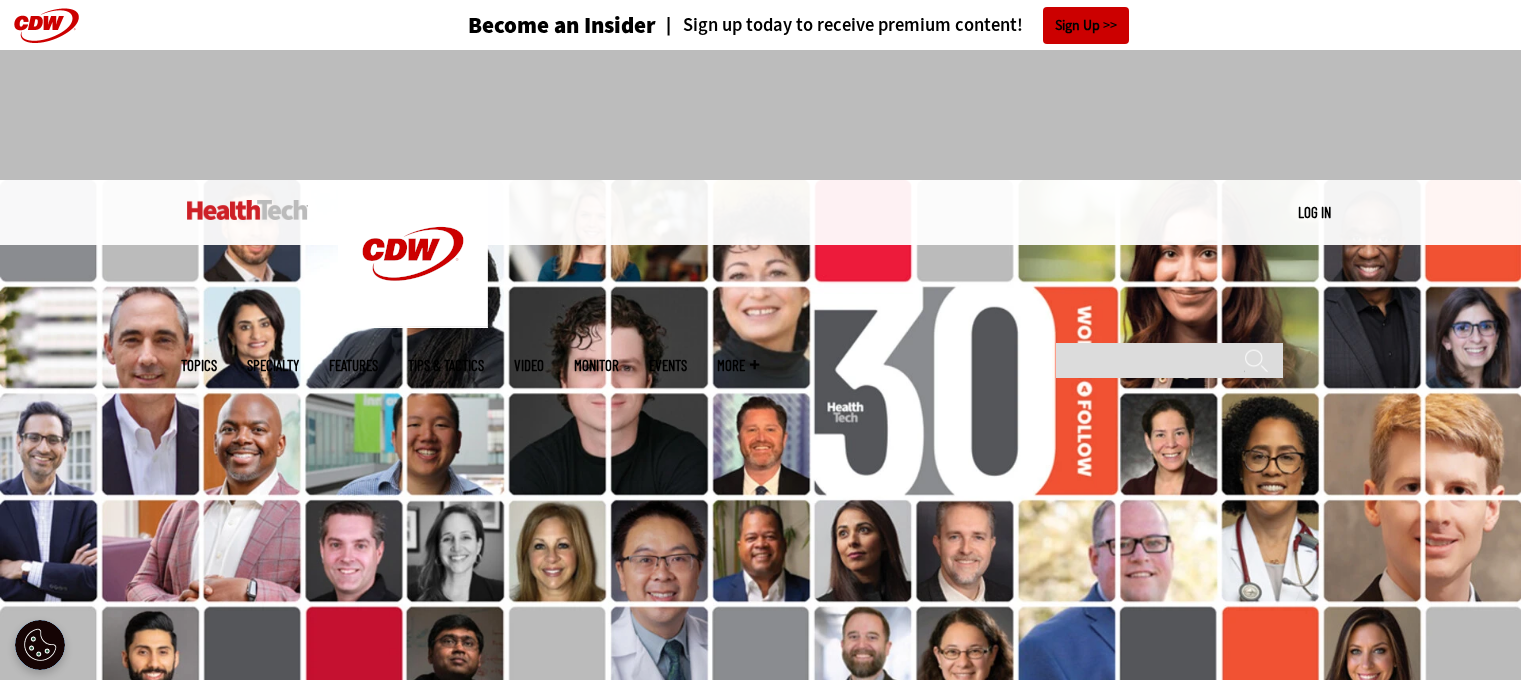 scroll, scrollTop: 0, scrollLeft: 0, axis: both 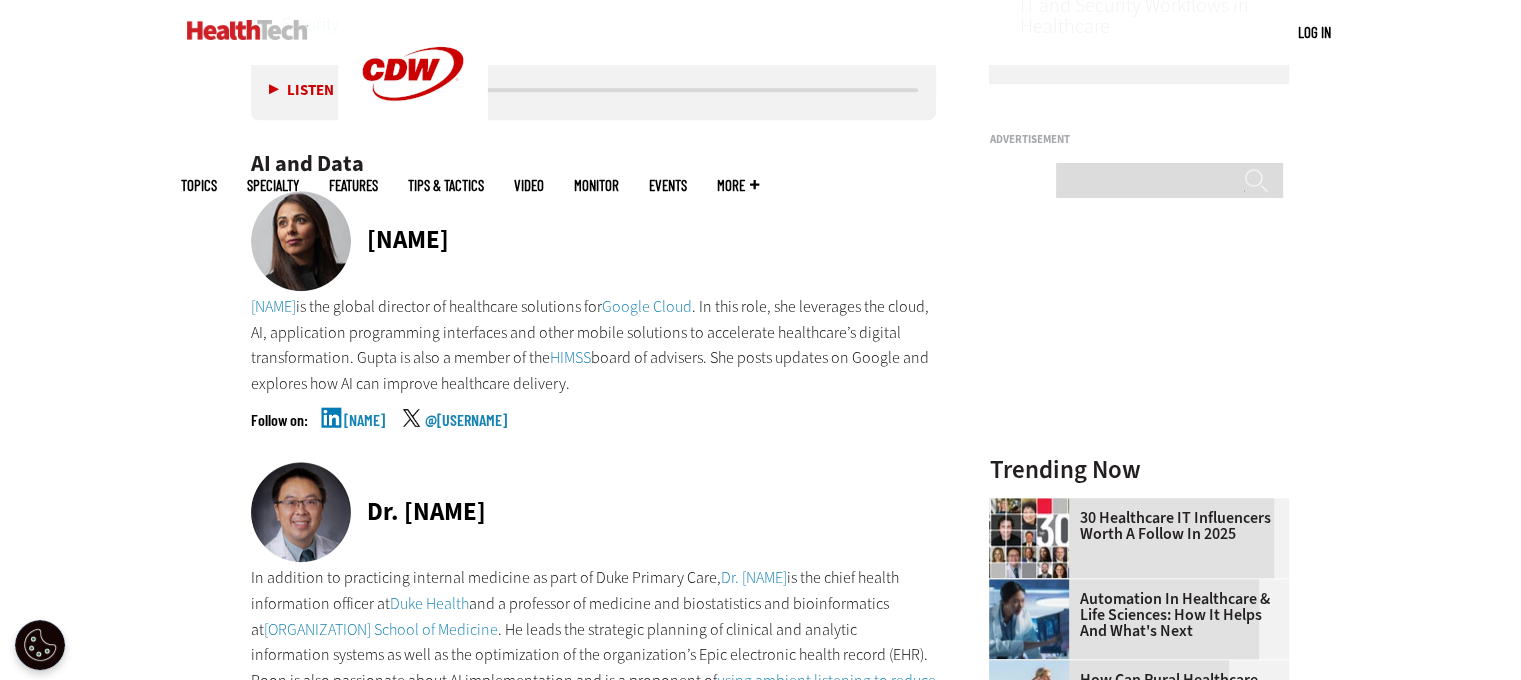 click on "[NAME]" at bounding box center [364, 437] 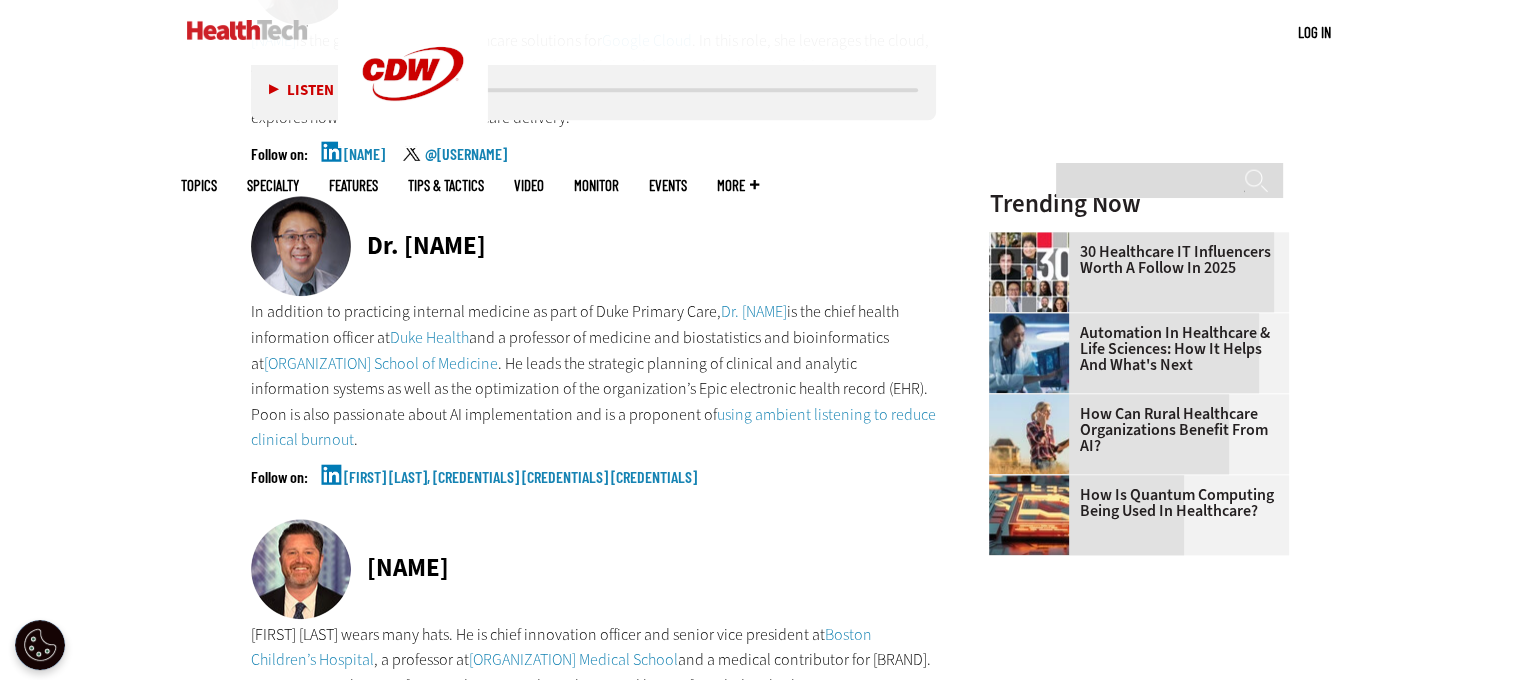 scroll, scrollTop: 2271, scrollLeft: 0, axis: vertical 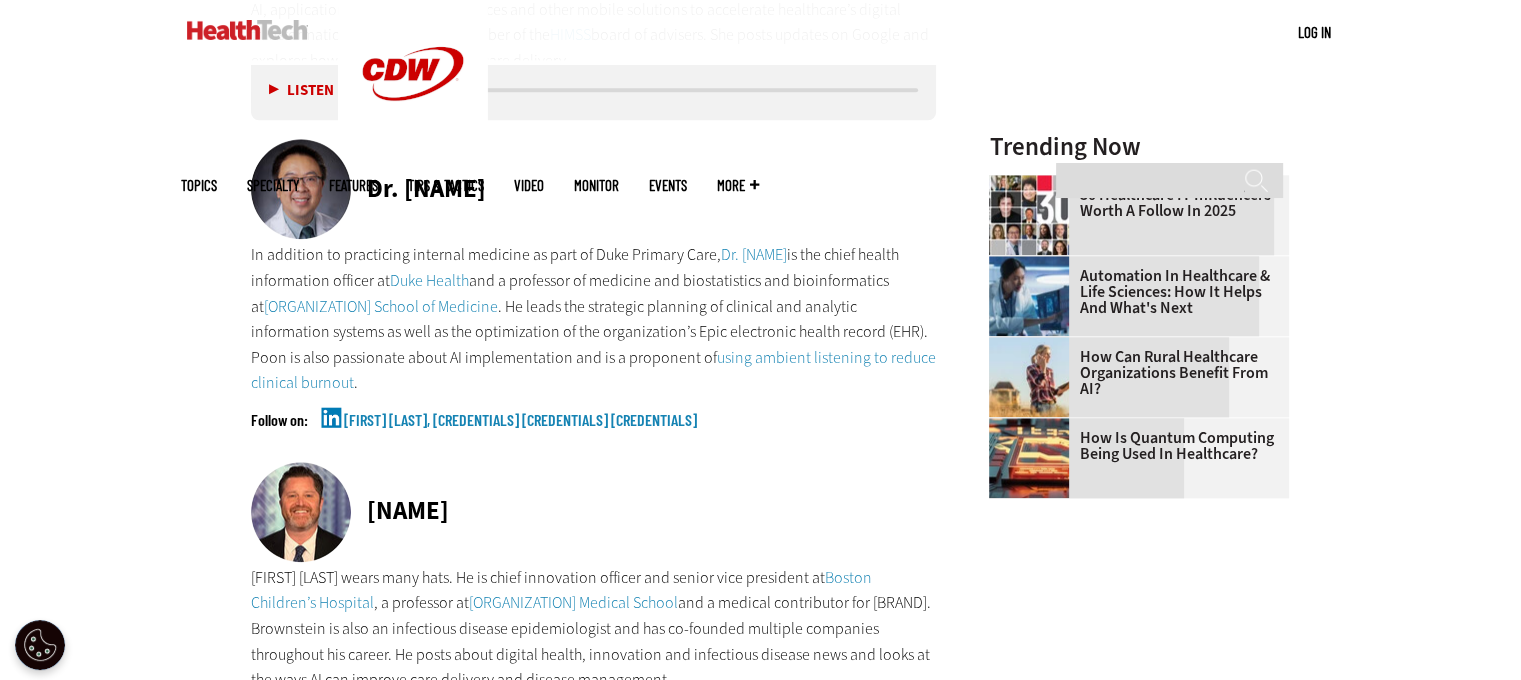click on "[FIRST] [LAST], [CREDENTIALS] [CREDENTIALS] [CREDENTIALS]" at bounding box center (520, 437) 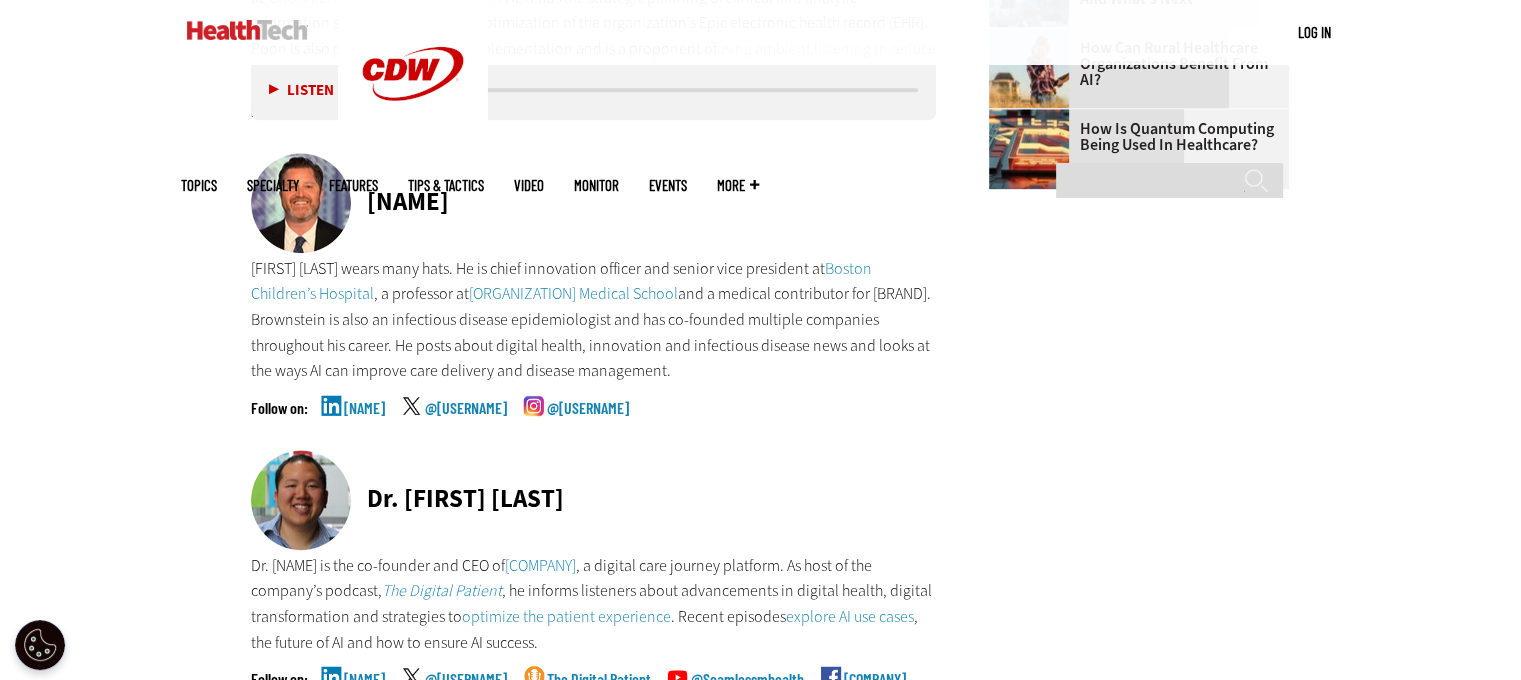 scroll, scrollTop: 2584, scrollLeft: 0, axis: vertical 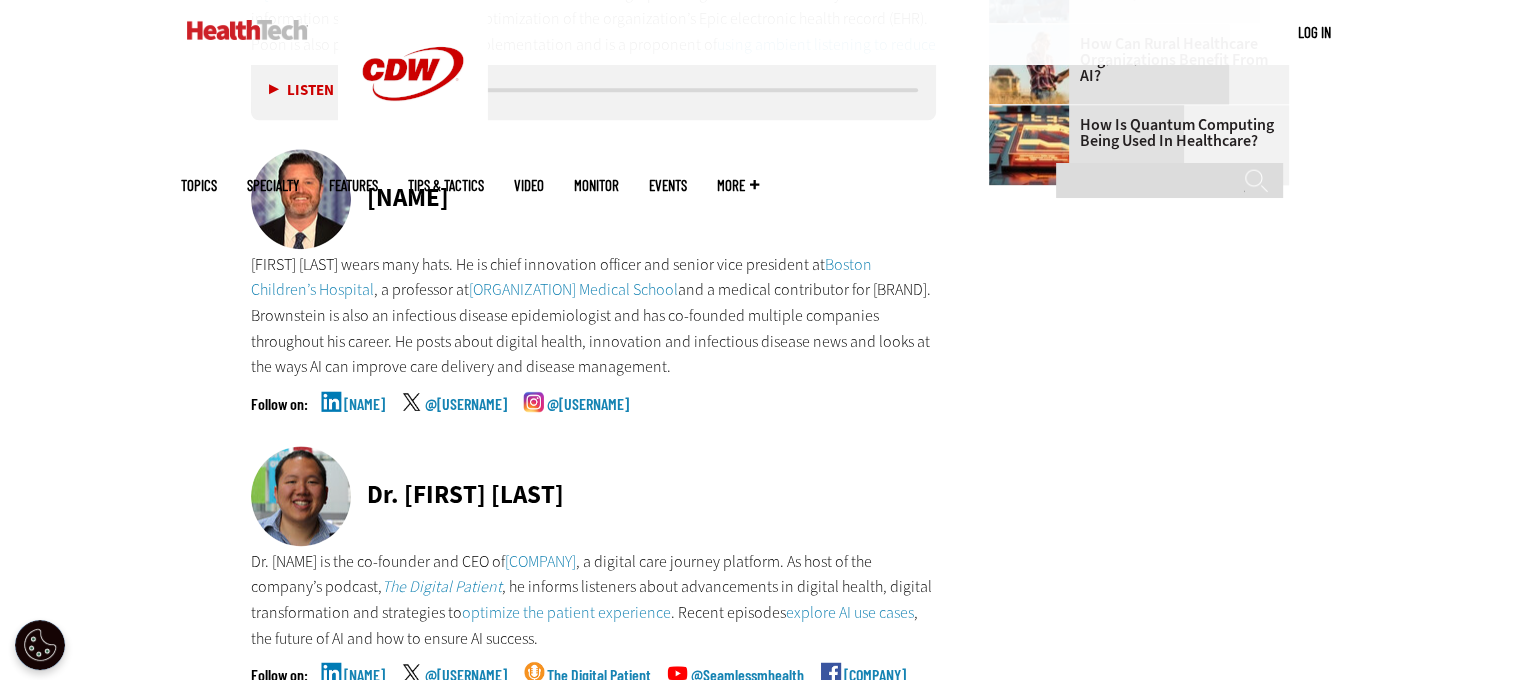 click on "John Brownstein" at bounding box center [364, 421] 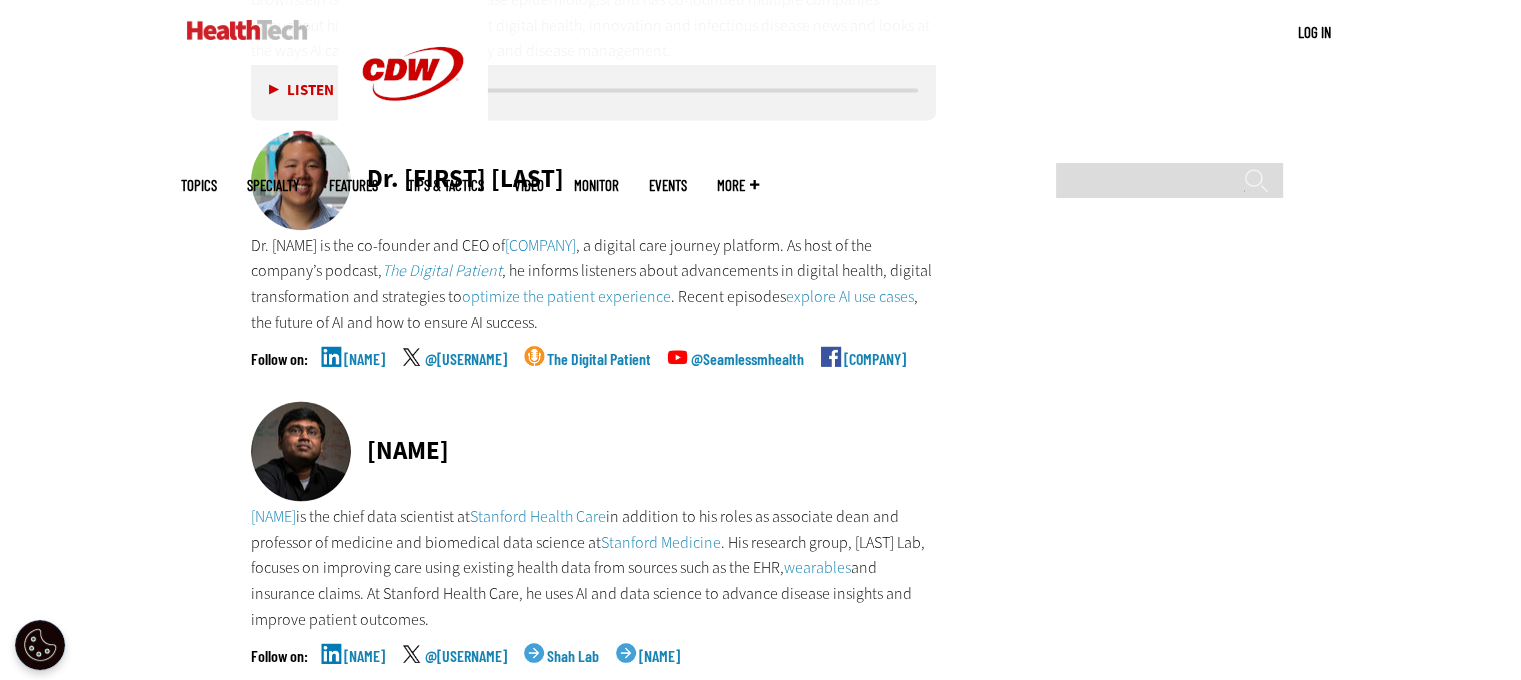 scroll, scrollTop: 2902, scrollLeft: 0, axis: vertical 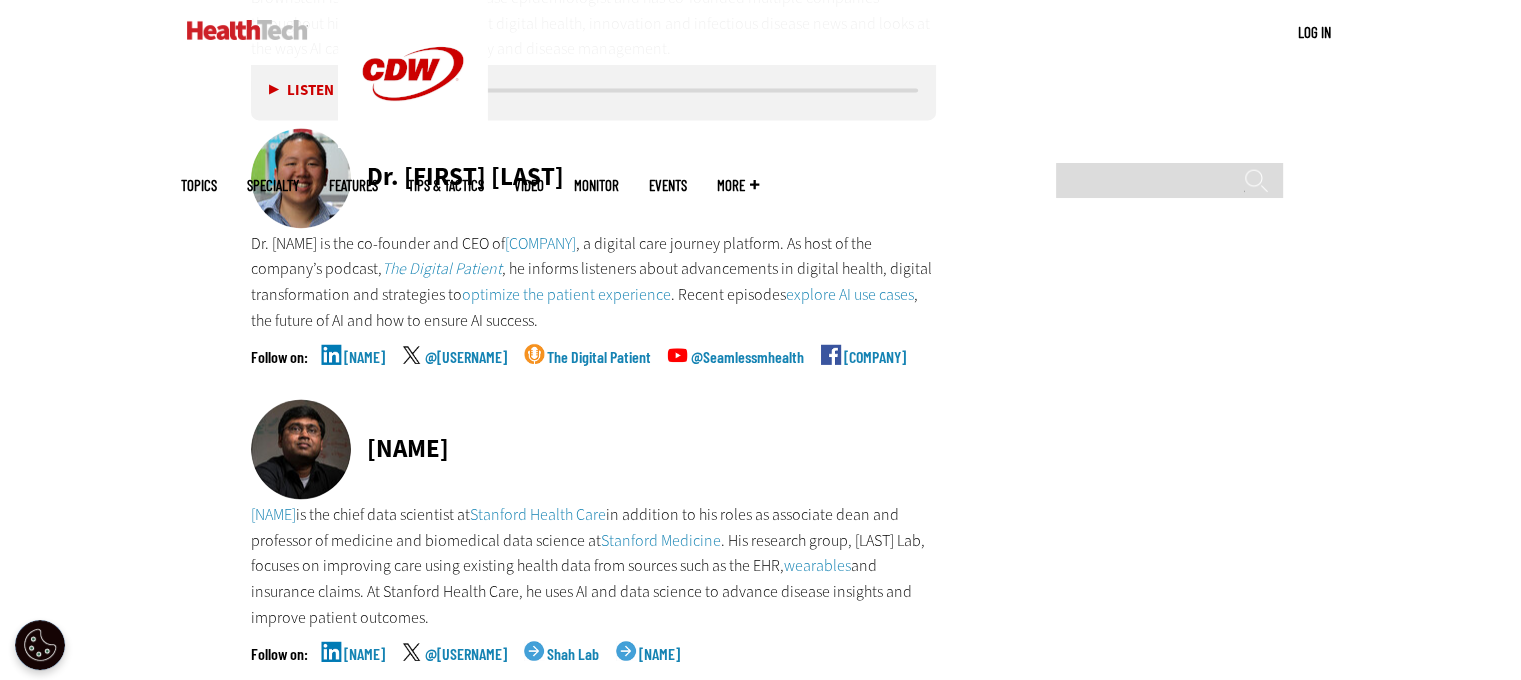click on "Joshua Liu" at bounding box center [364, 374] 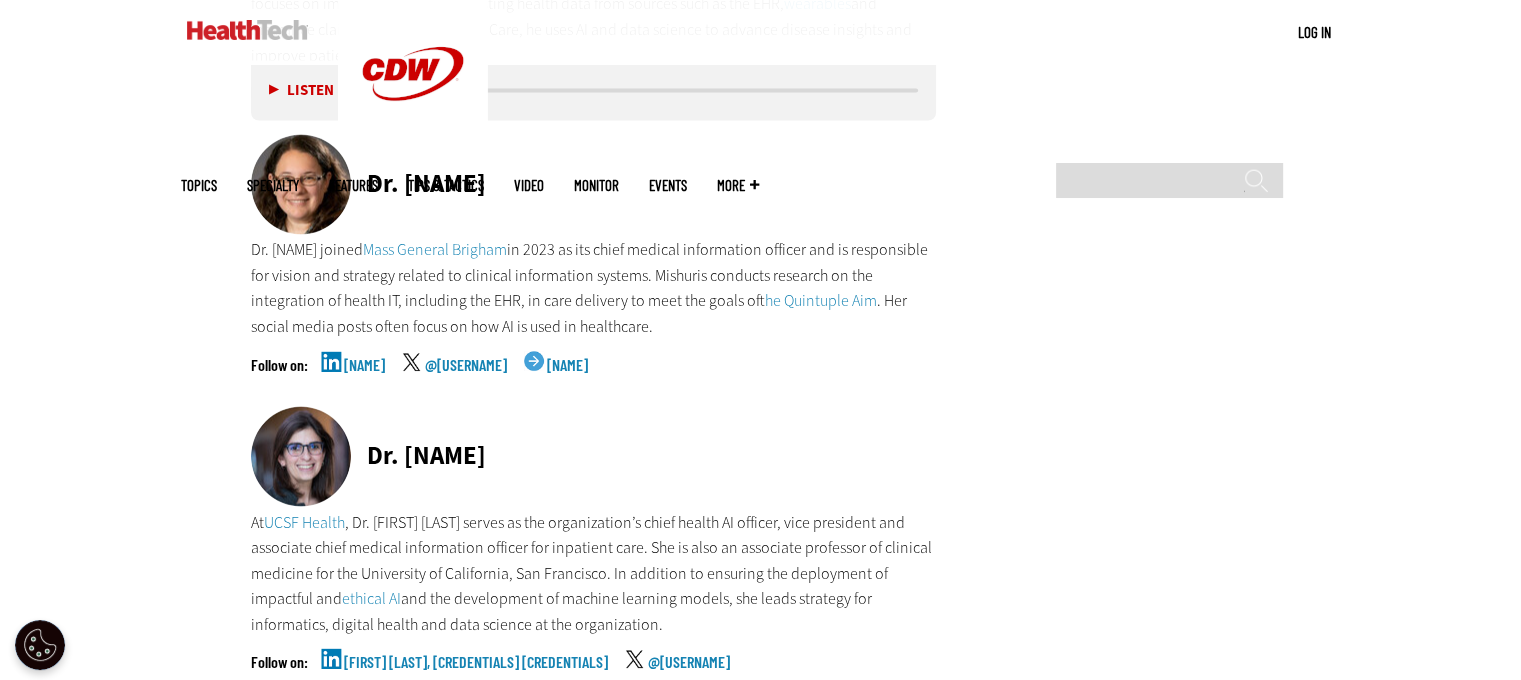scroll, scrollTop: 3466, scrollLeft: 0, axis: vertical 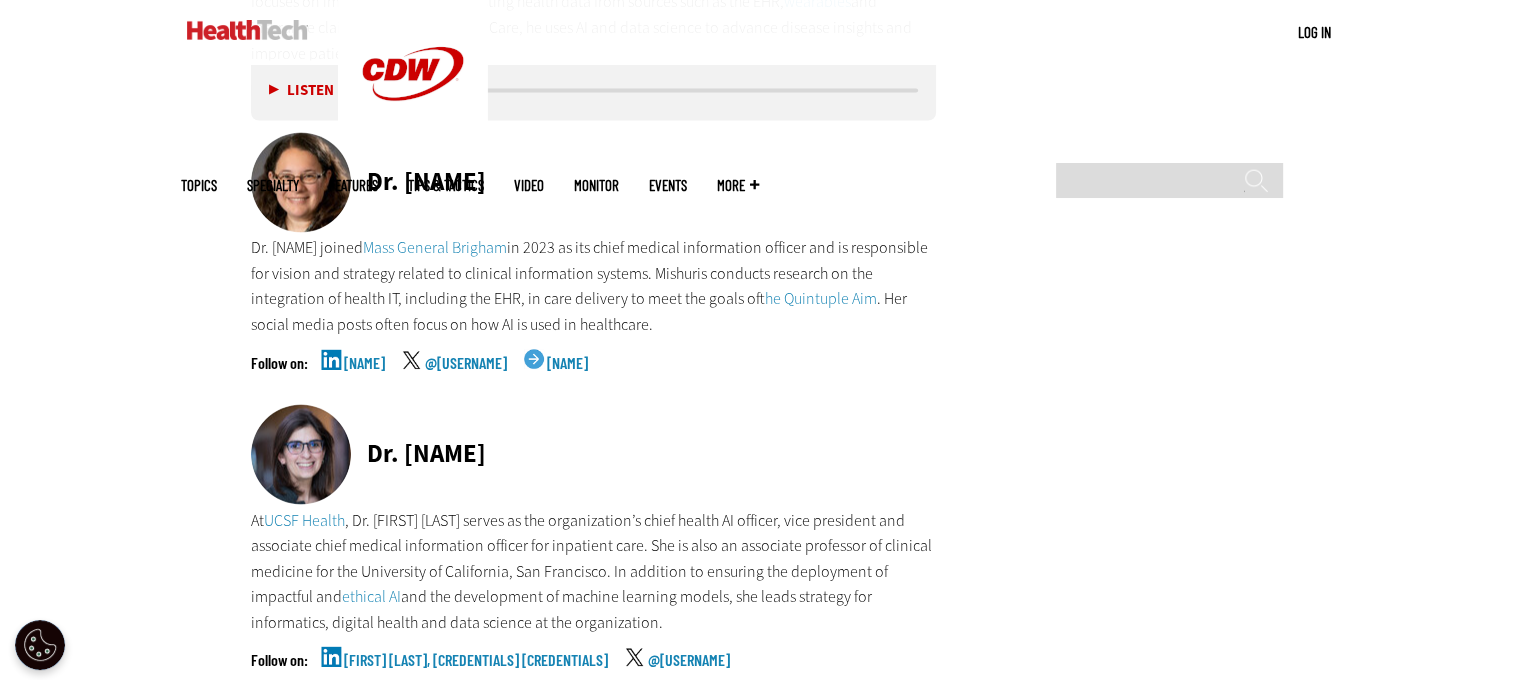 click on "Rebecca M." at bounding box center [364, 379] 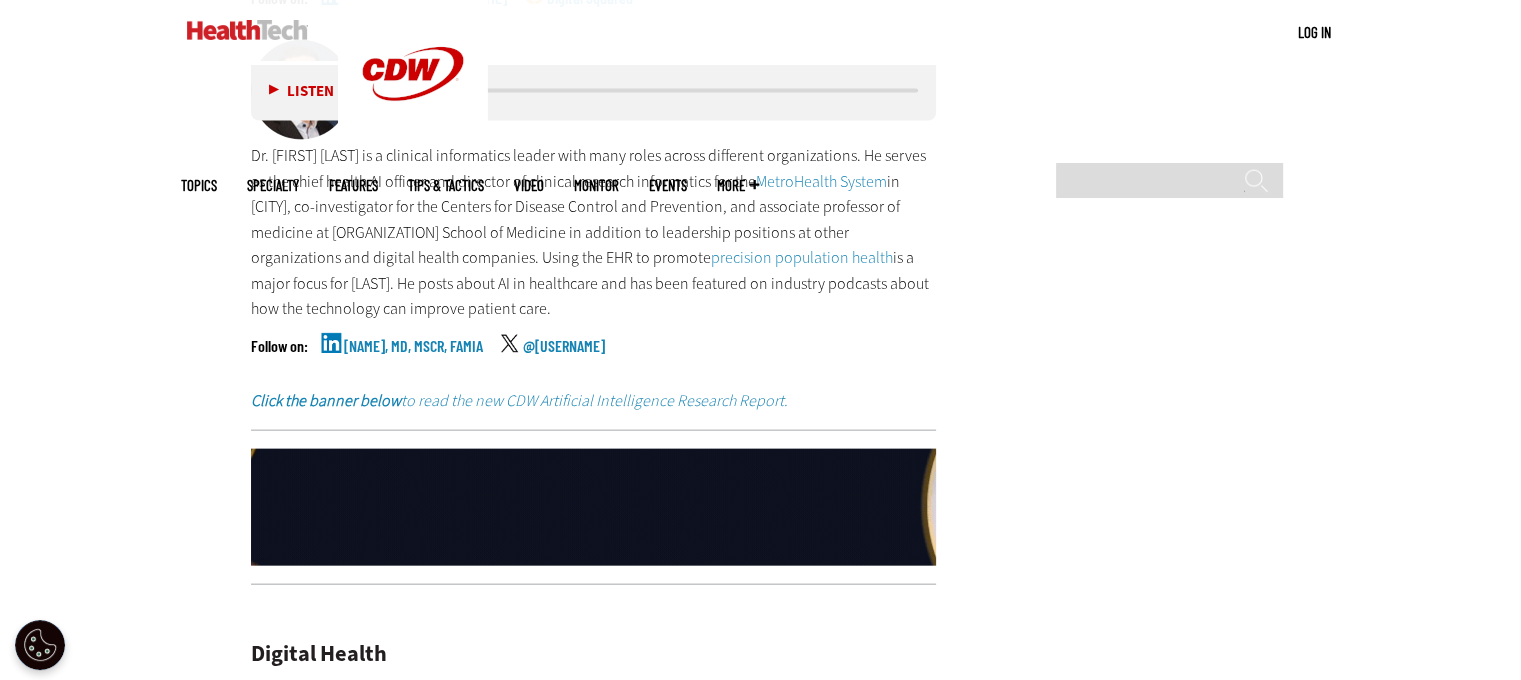 scroll, scrollTop: 4408, scrollLeft: 0, axis: vertical 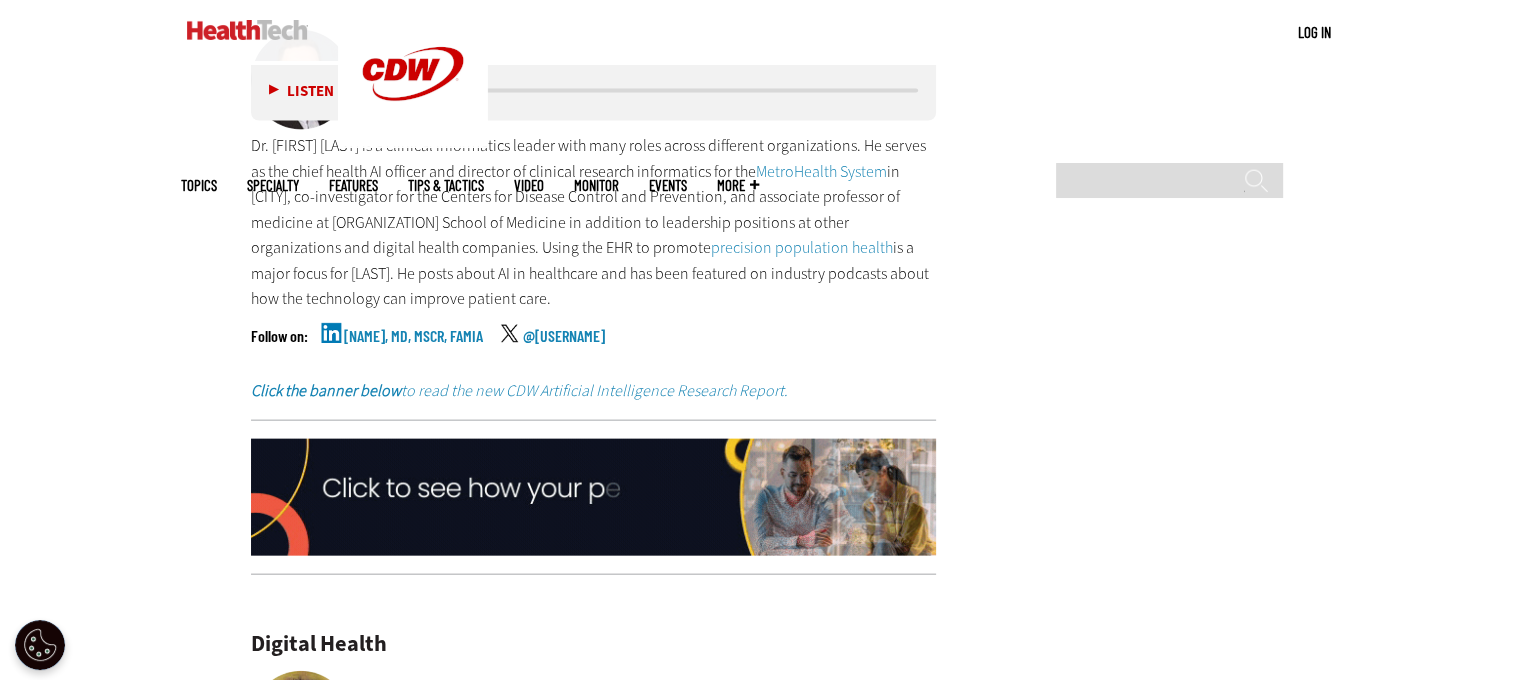 click on "Yasir Tarabichi, MD, MSCR, FAMIA" at bounding box center [413, 353] 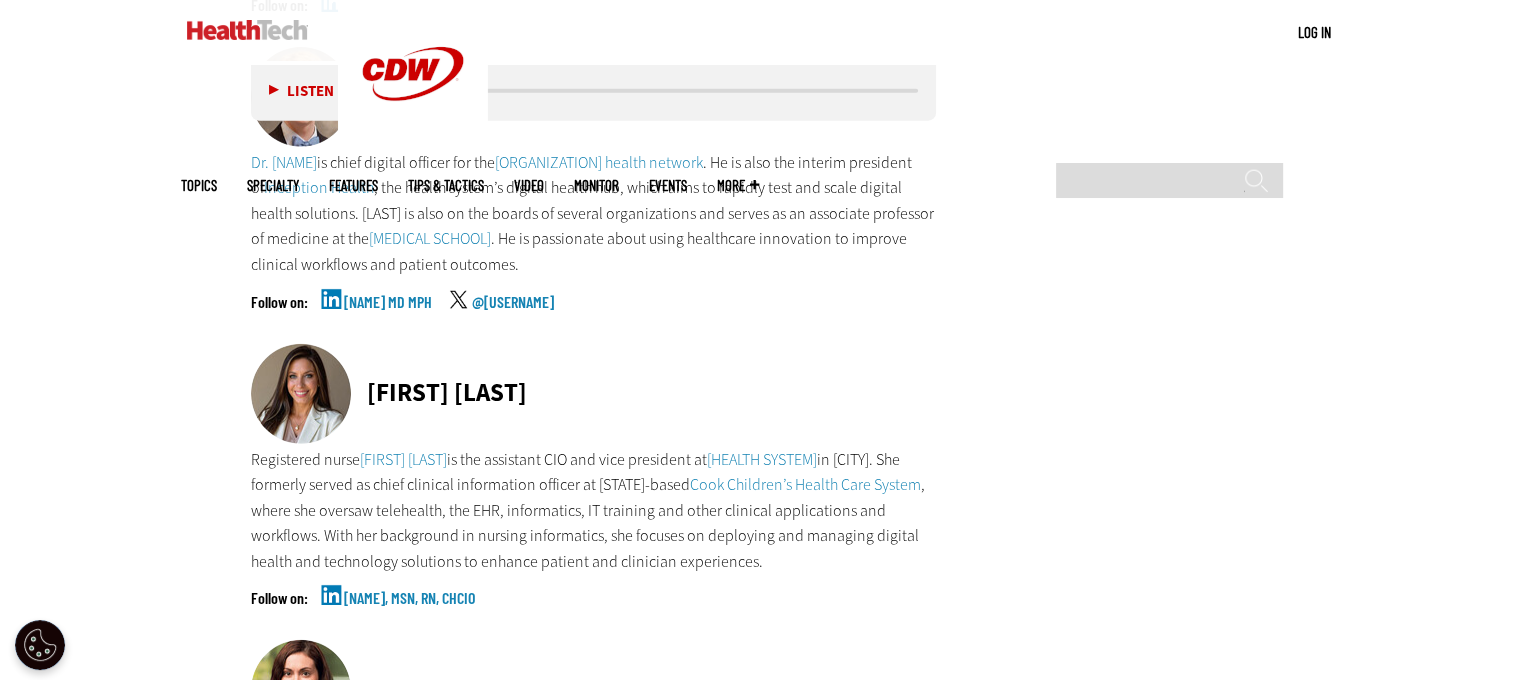 scroll, scrollTop: 5308, scrollLeft: 0, axis: vertical 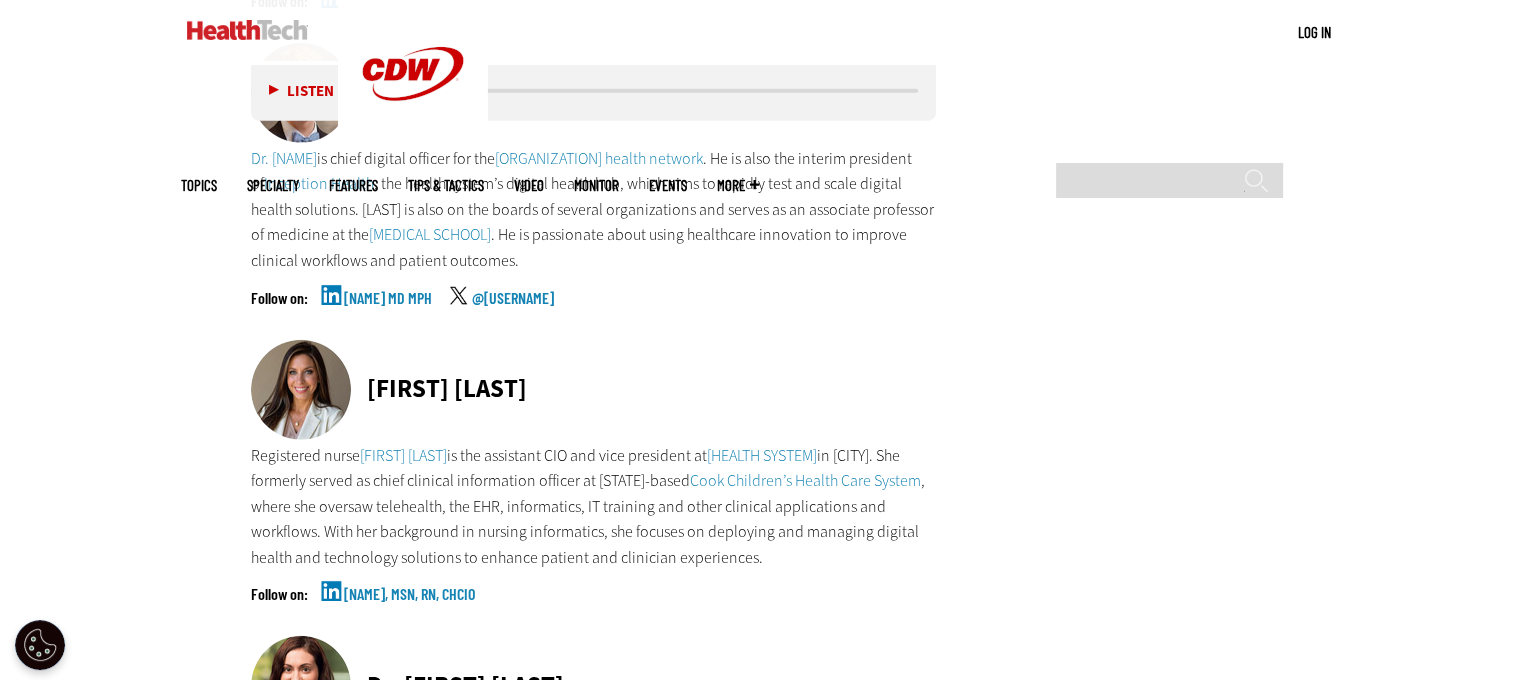 click on "Bradley Crotty MD MPH" at bounding box center [388, 315] 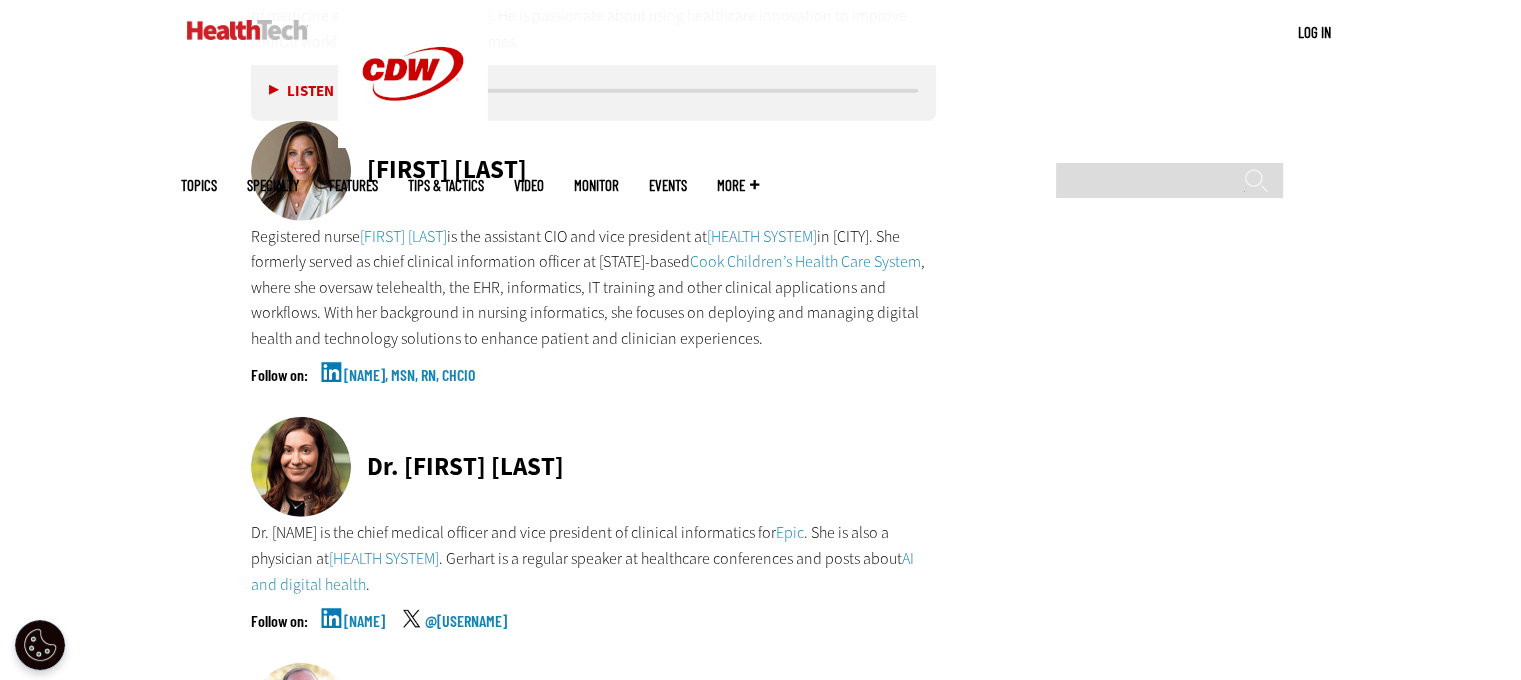 scroll, scrollTop: 5531, scrollLeft: 0, axis: vertical 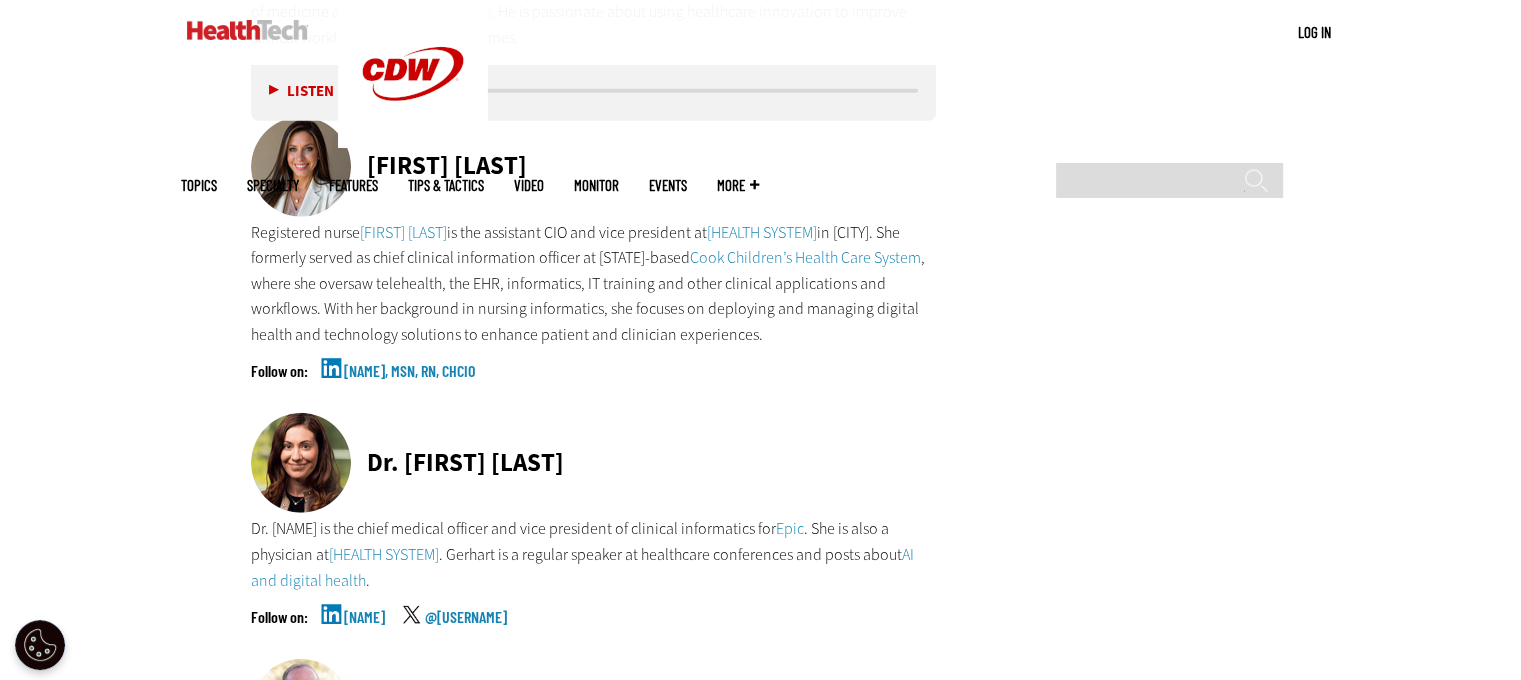 click on "Charity Darnell, MSN, RN, CHCIO" at bounding box center [409, 388] 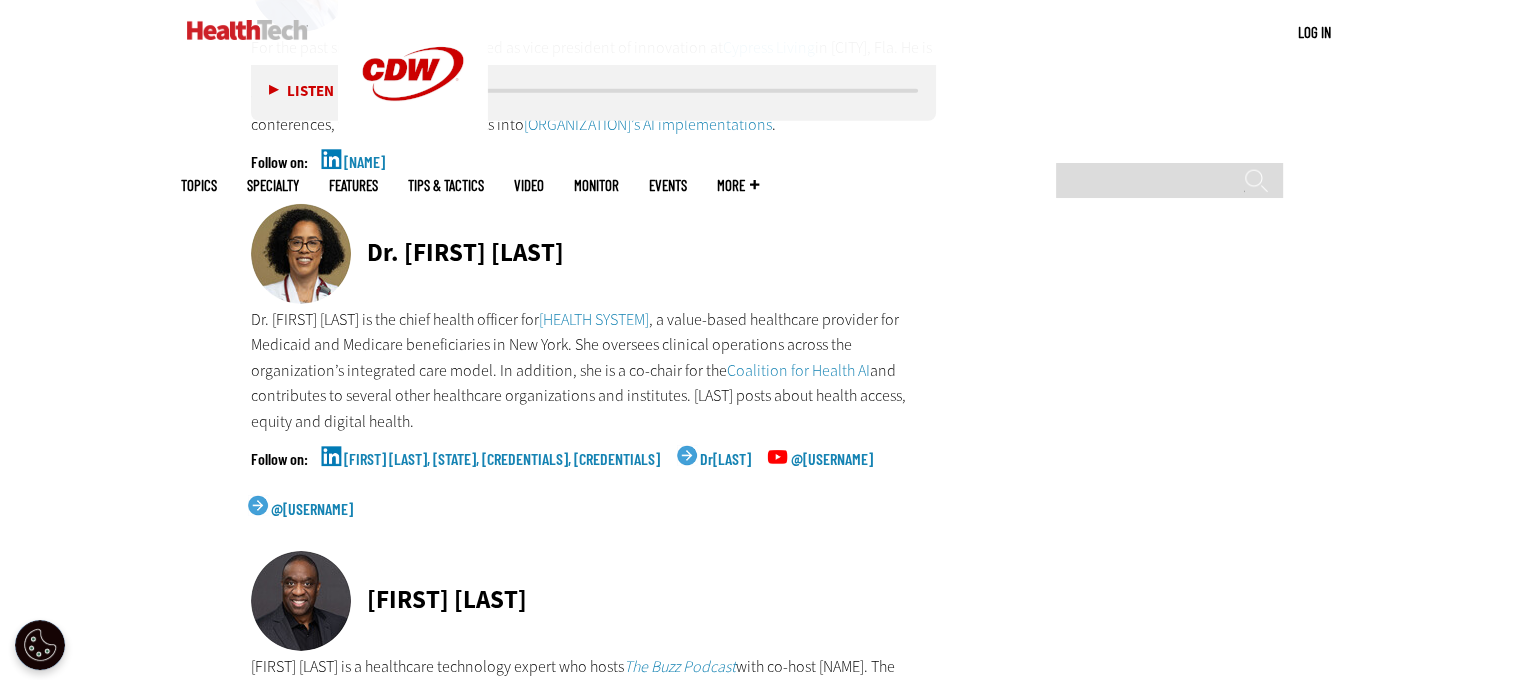 scroll, scrollTop: 6259, scrollLeft: 0, axis: vertical 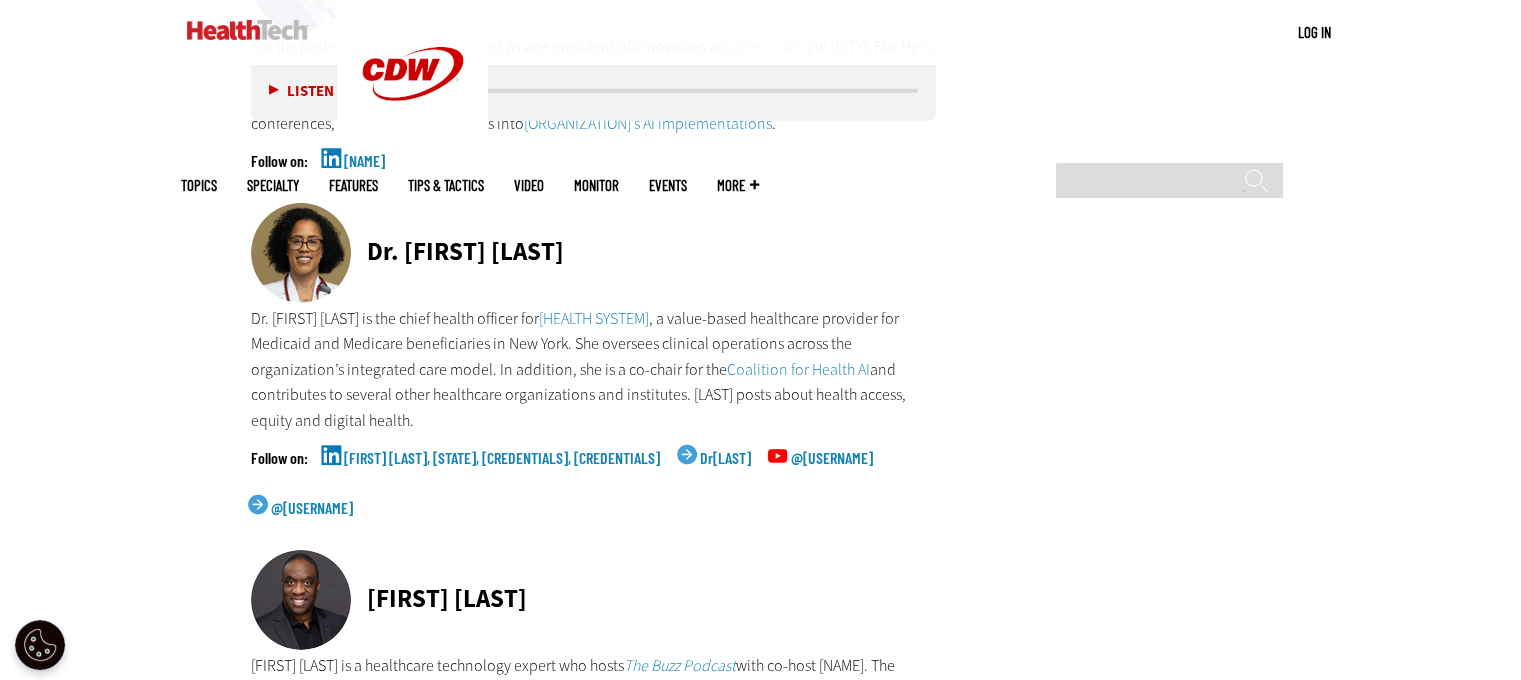 click on "Kameron Matthews, MD, JD, FAAFP" at bounding box center [502, 475] 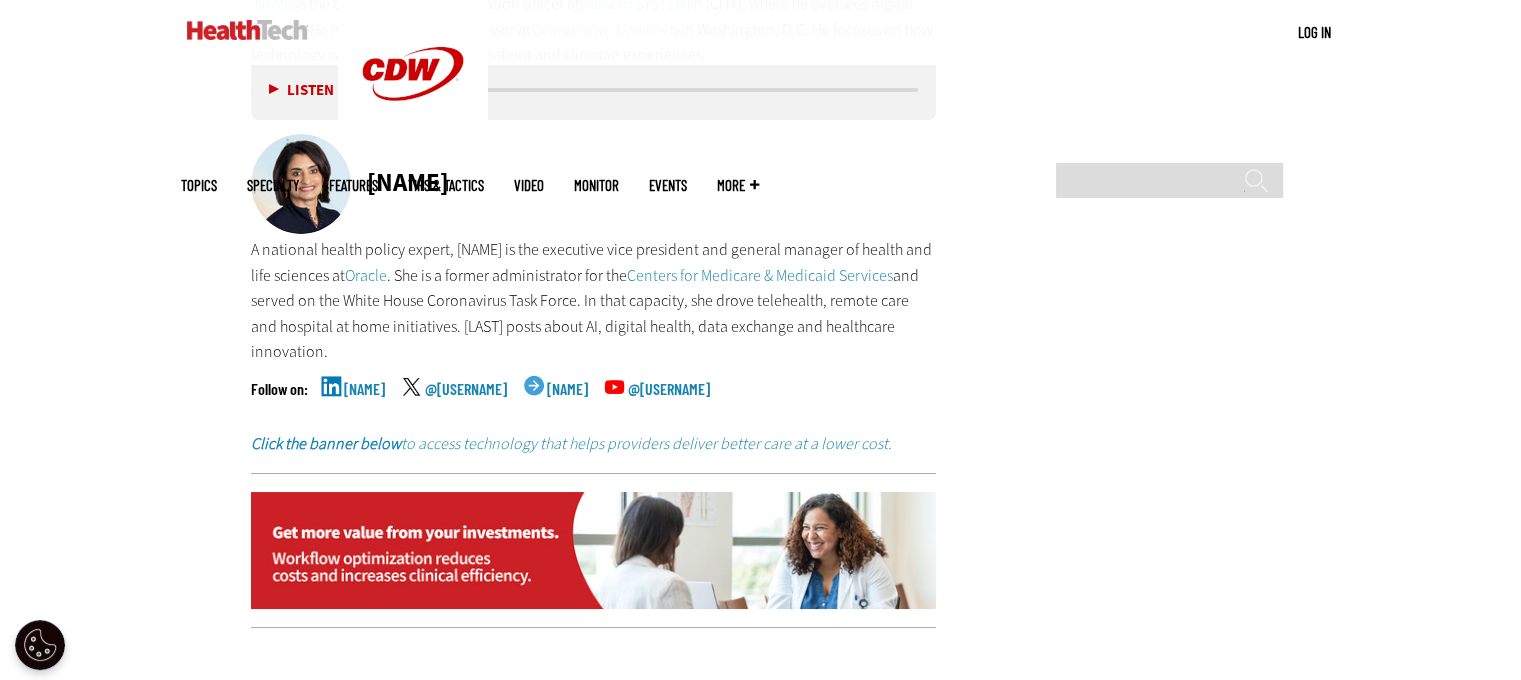 scroll, scrollTop: 7462, scrollLeft: 0, axis: vertical 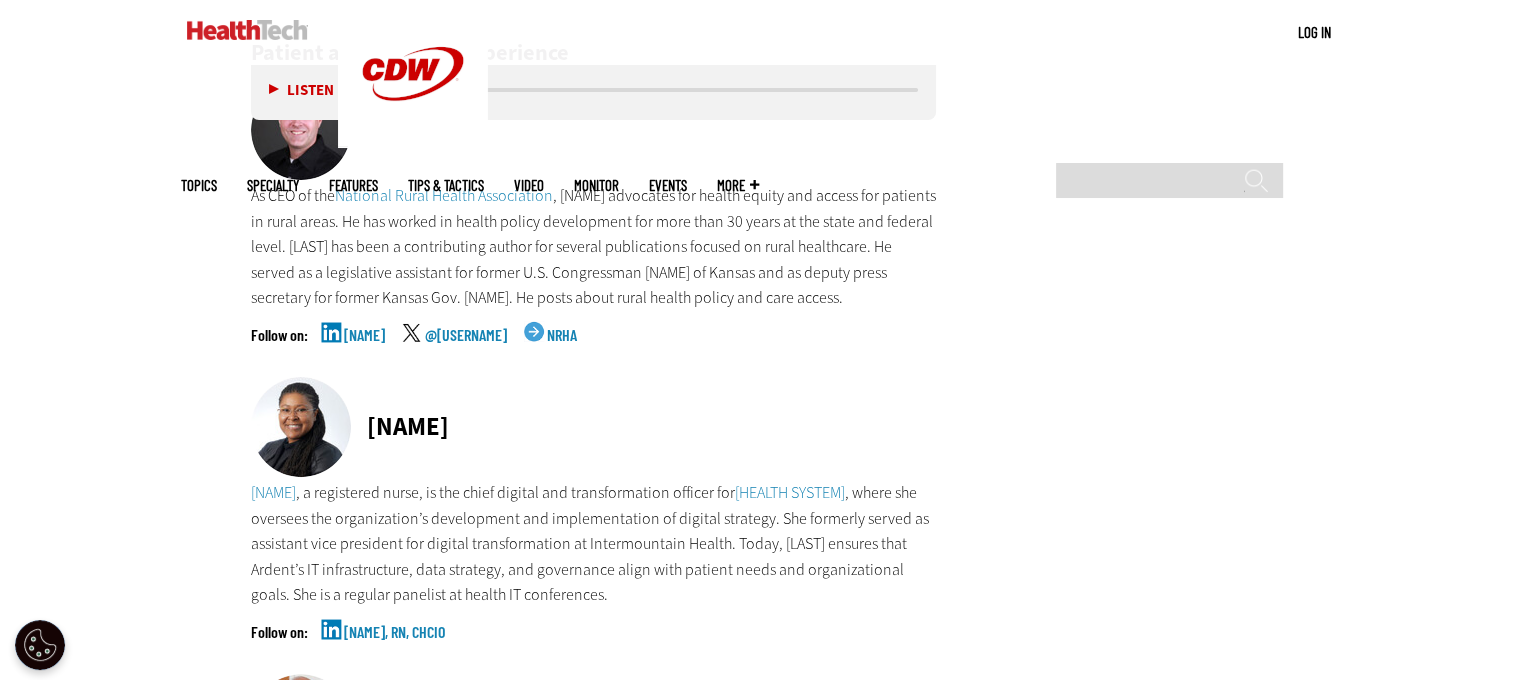 click on "Alan Morgan" at bounding box center [364, 352] 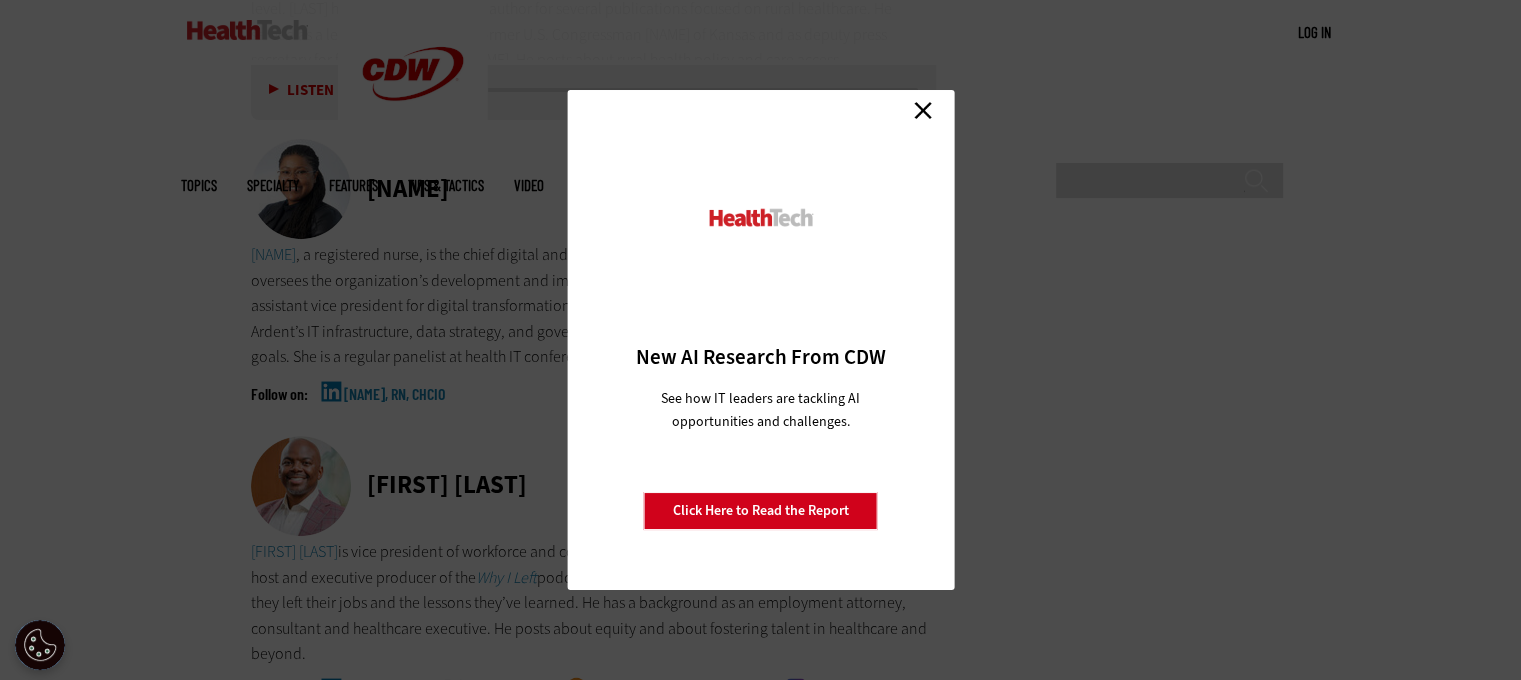 click on "Close" at bounding box center [923, 110] 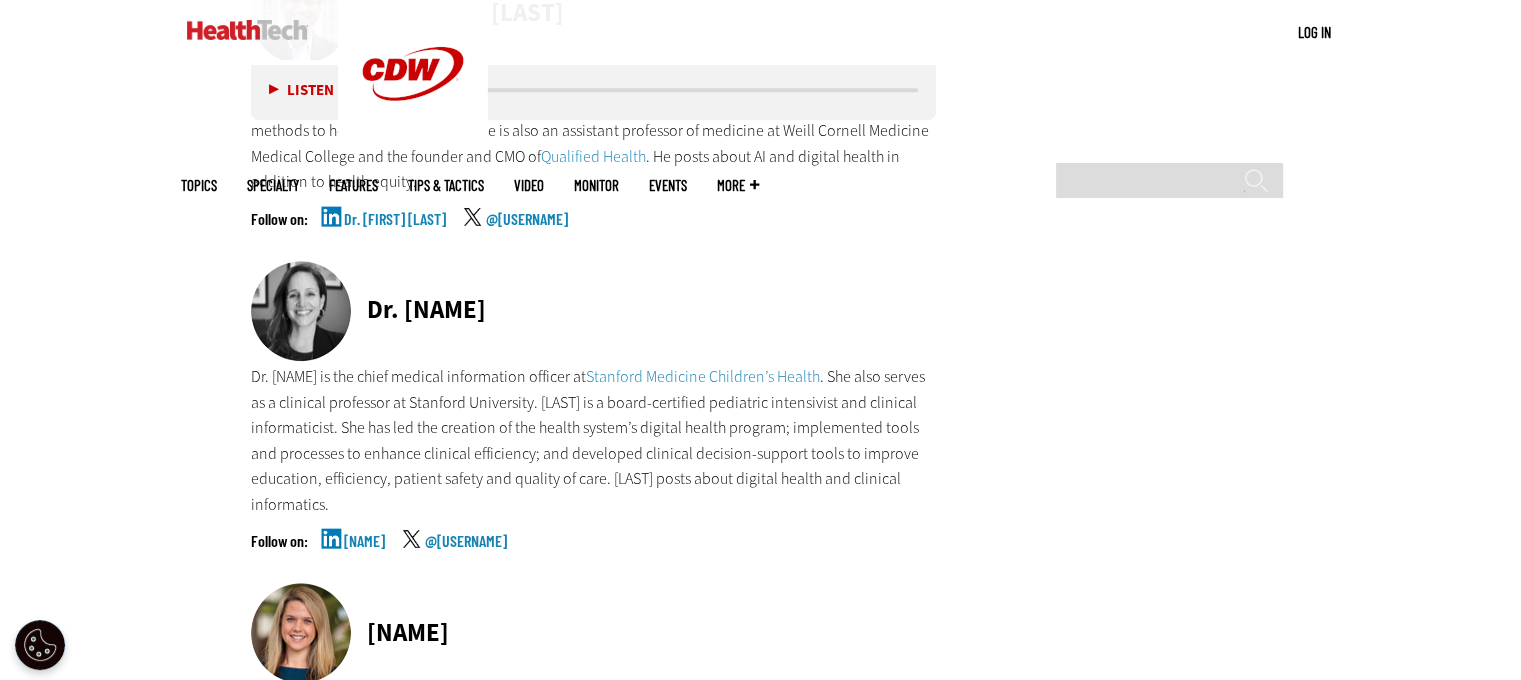 scroll, scrollTop: 9164, scrollLeft: 0, axis: vertical 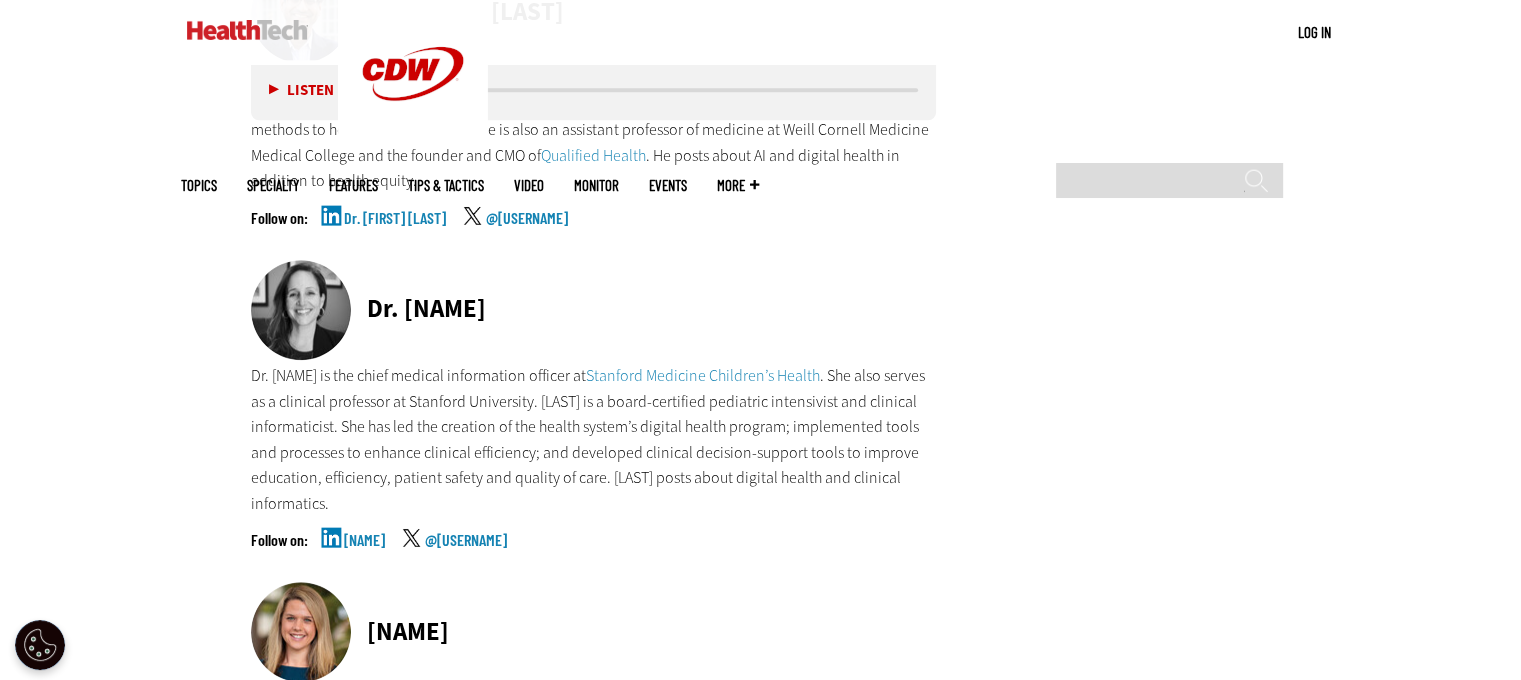 click on "Dr. Kedar Mate" at bounding box center [395, 235] 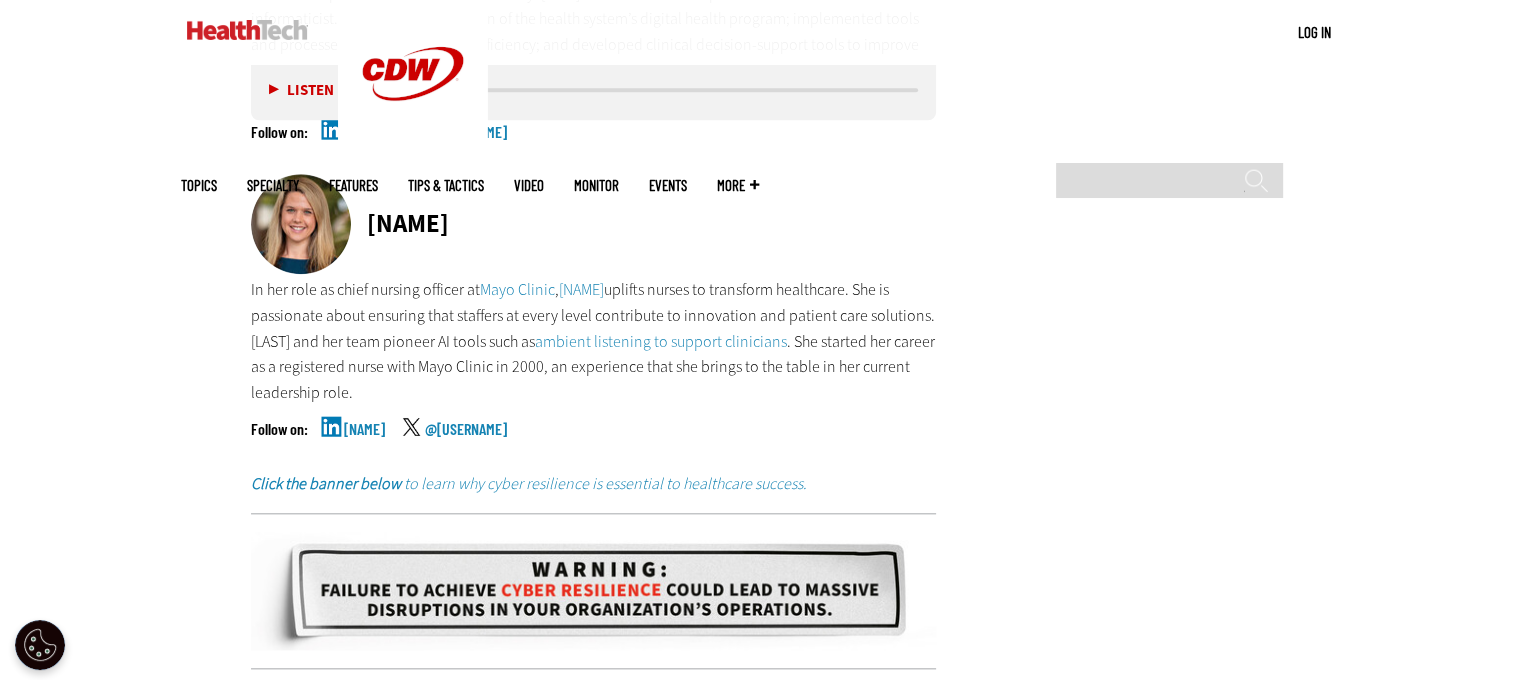 scroll, scrollTop: 9692, scrollLeft: 0, axis: vertical 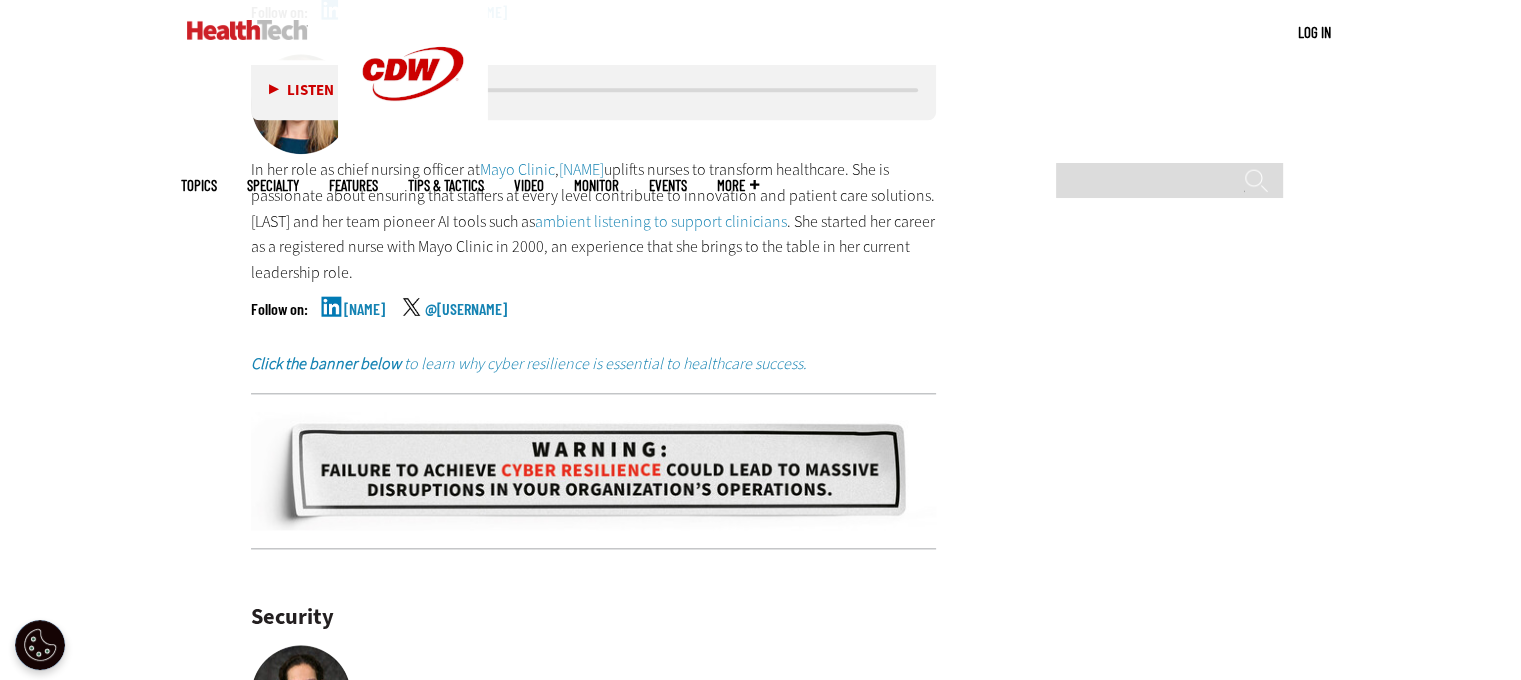 click on "Ryannon Frederick" at bounding box center [364, 326] 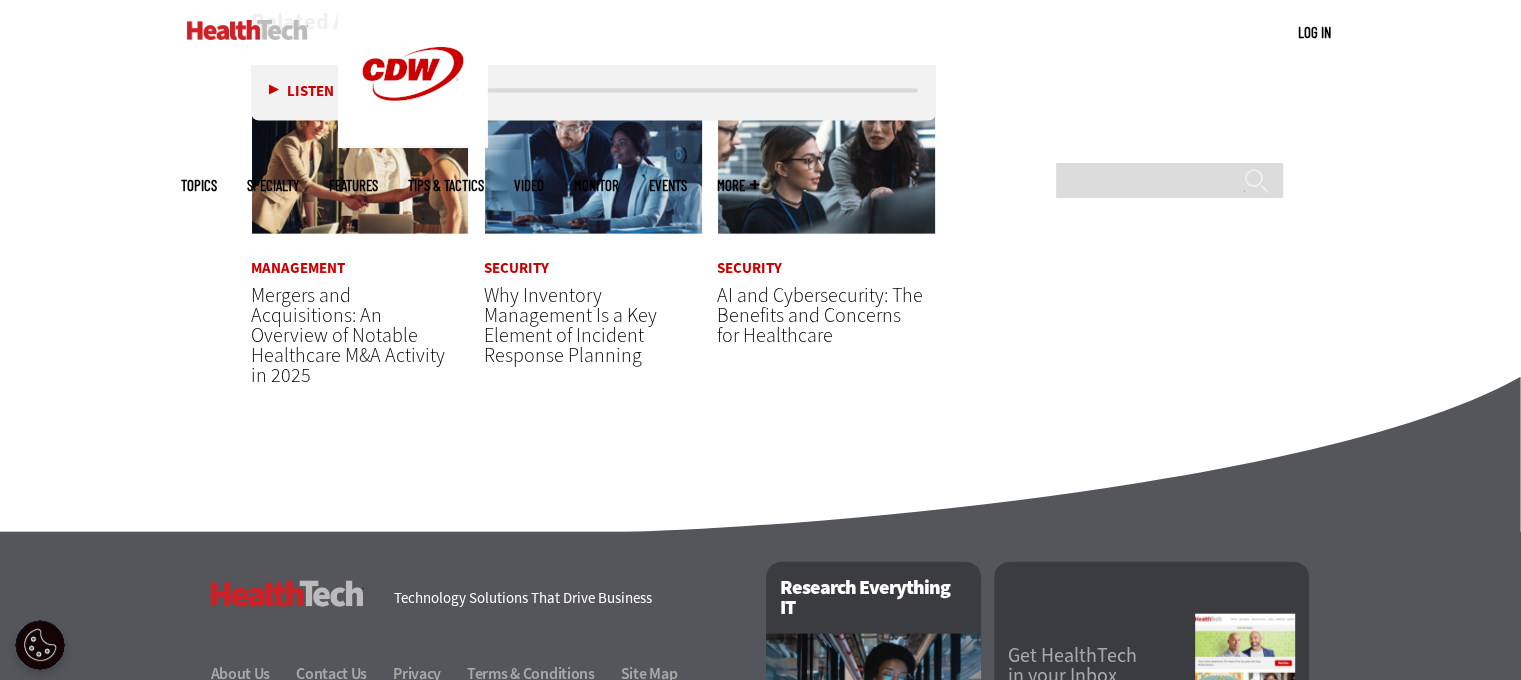 scroll, scrollTop: 12307, scrollLeft: 0, axis: vertical 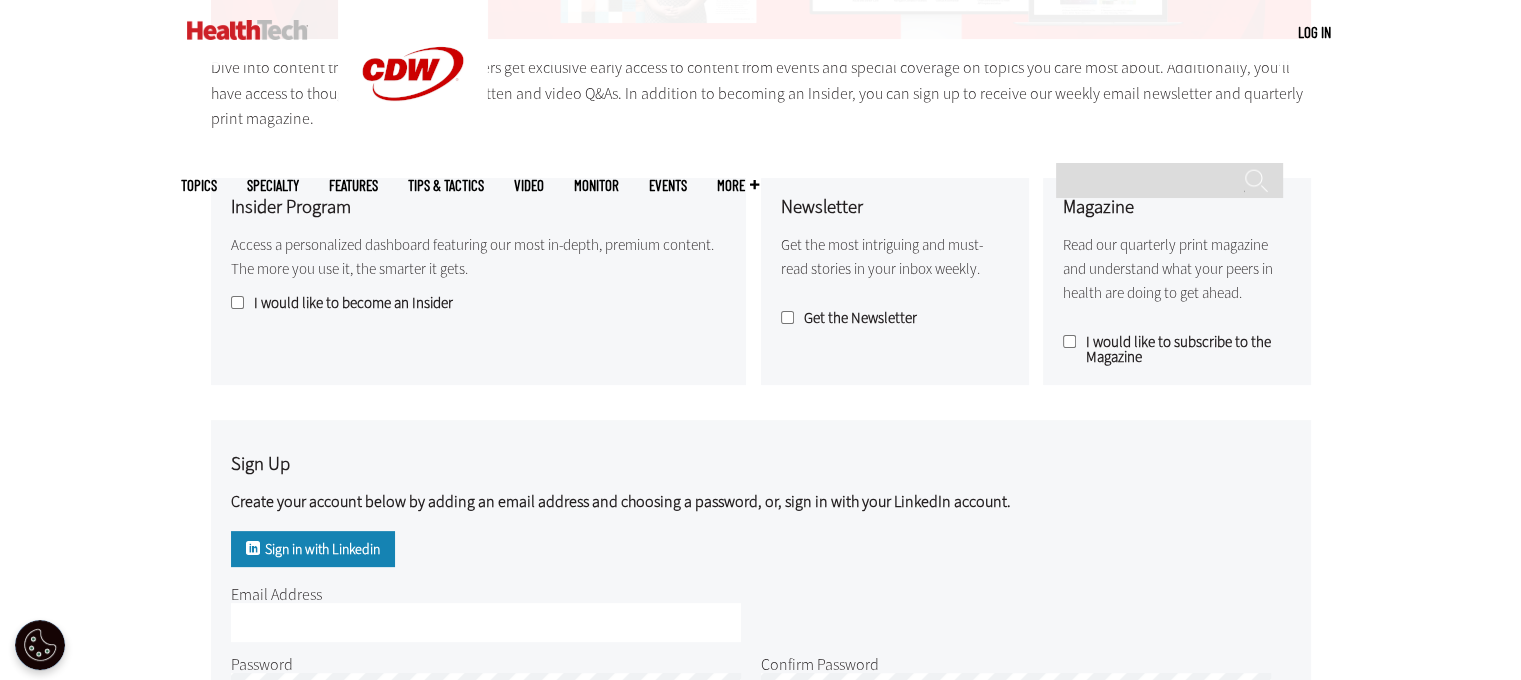 click on "Get the Newsletter" at bounding box center [895, 318] 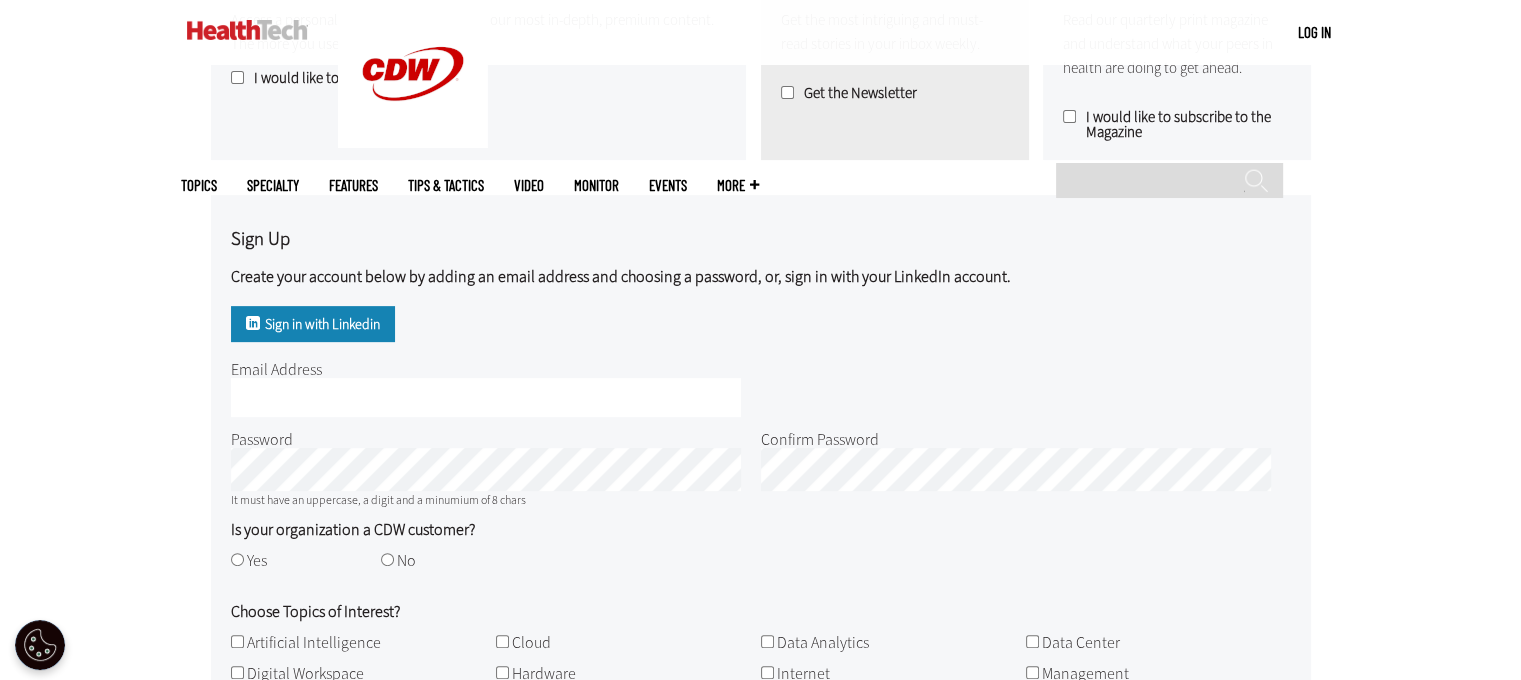 scroll, scrollTop: 686, scrollLeft: 0, axis: vertical 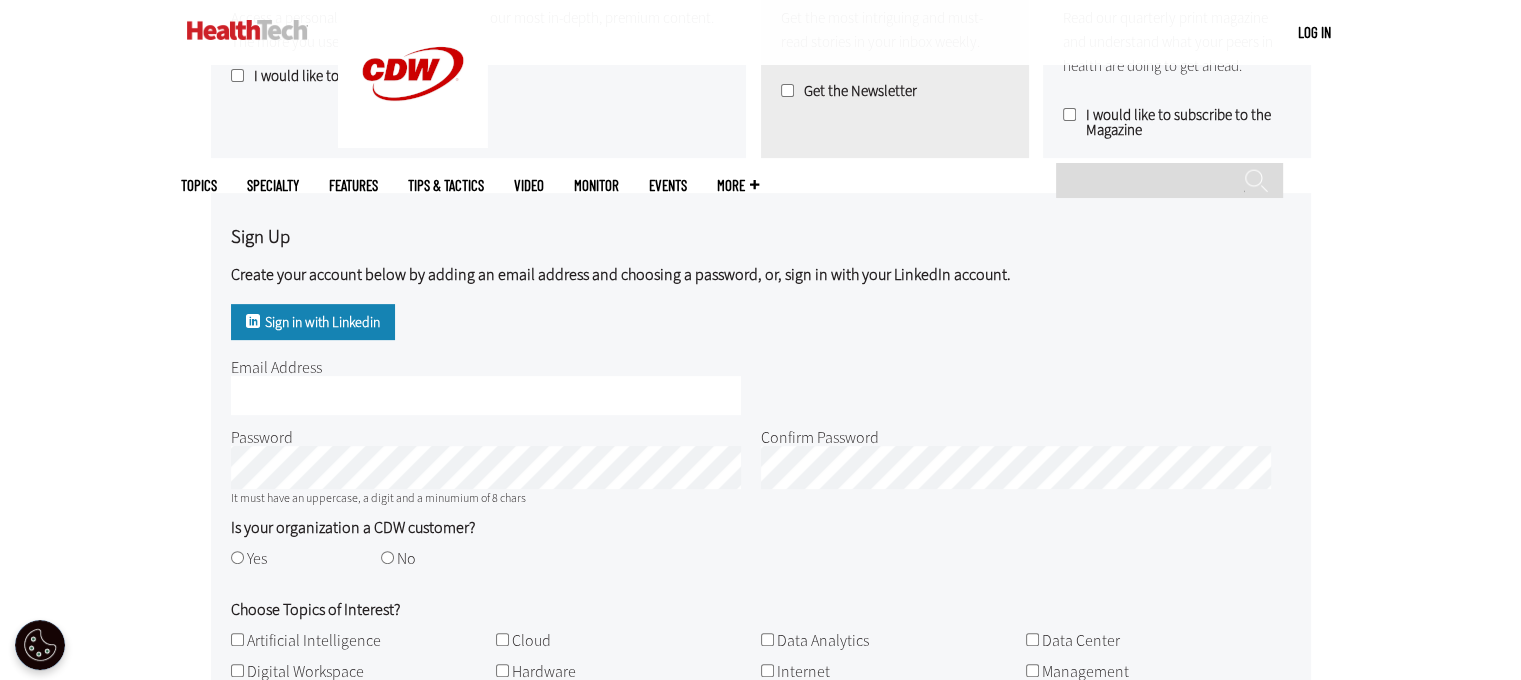 click on "Sign in with Linkedin" at bounding box center [313, 322] 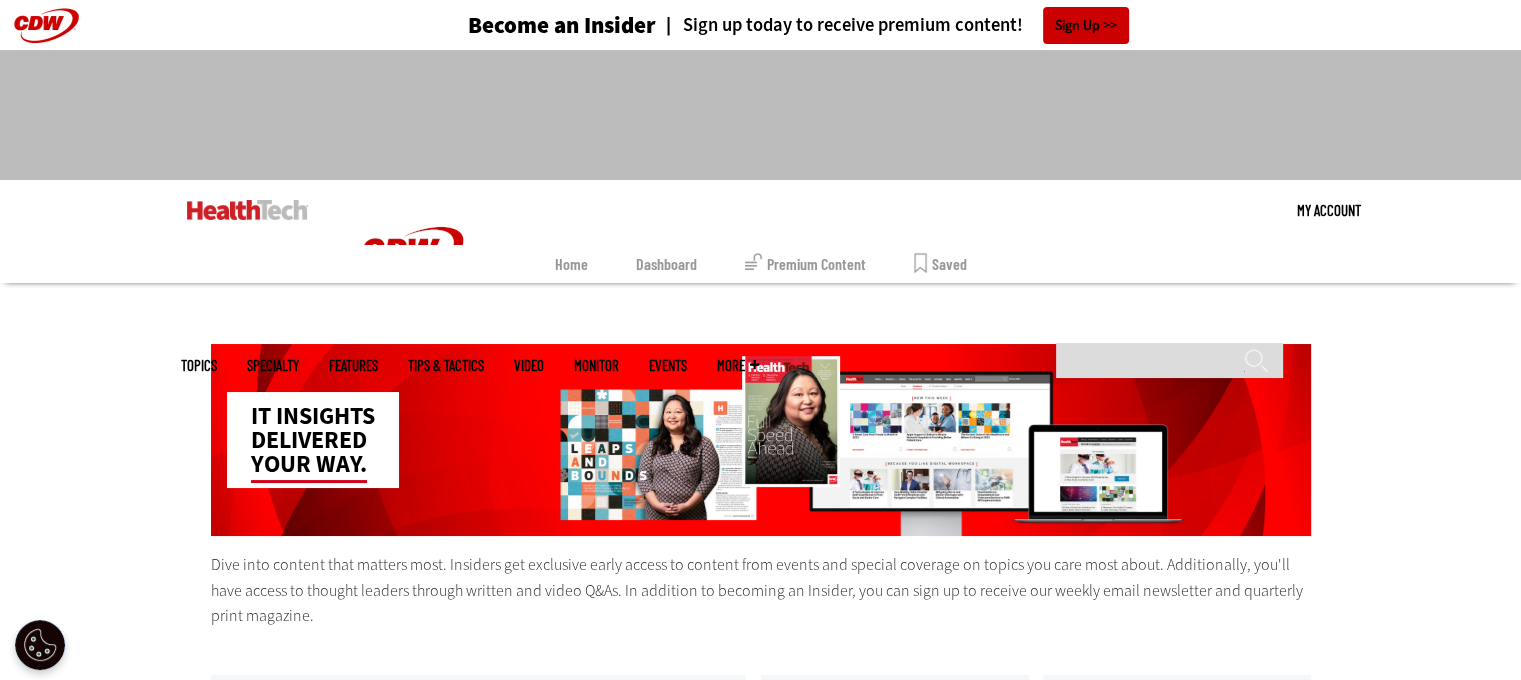scroll, scrollTop: 0, scrollLeft: 0, axis: both 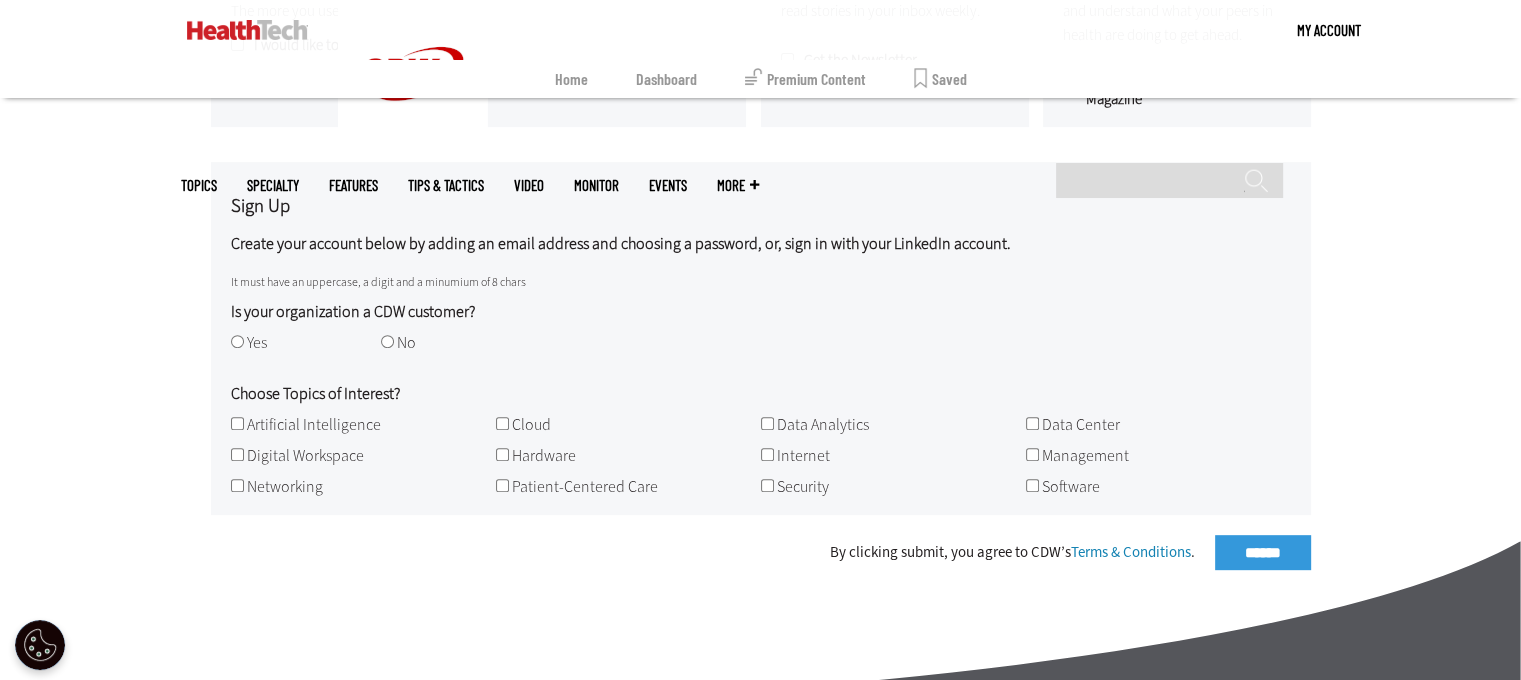 click on "No" at bounding box center [406, 342] 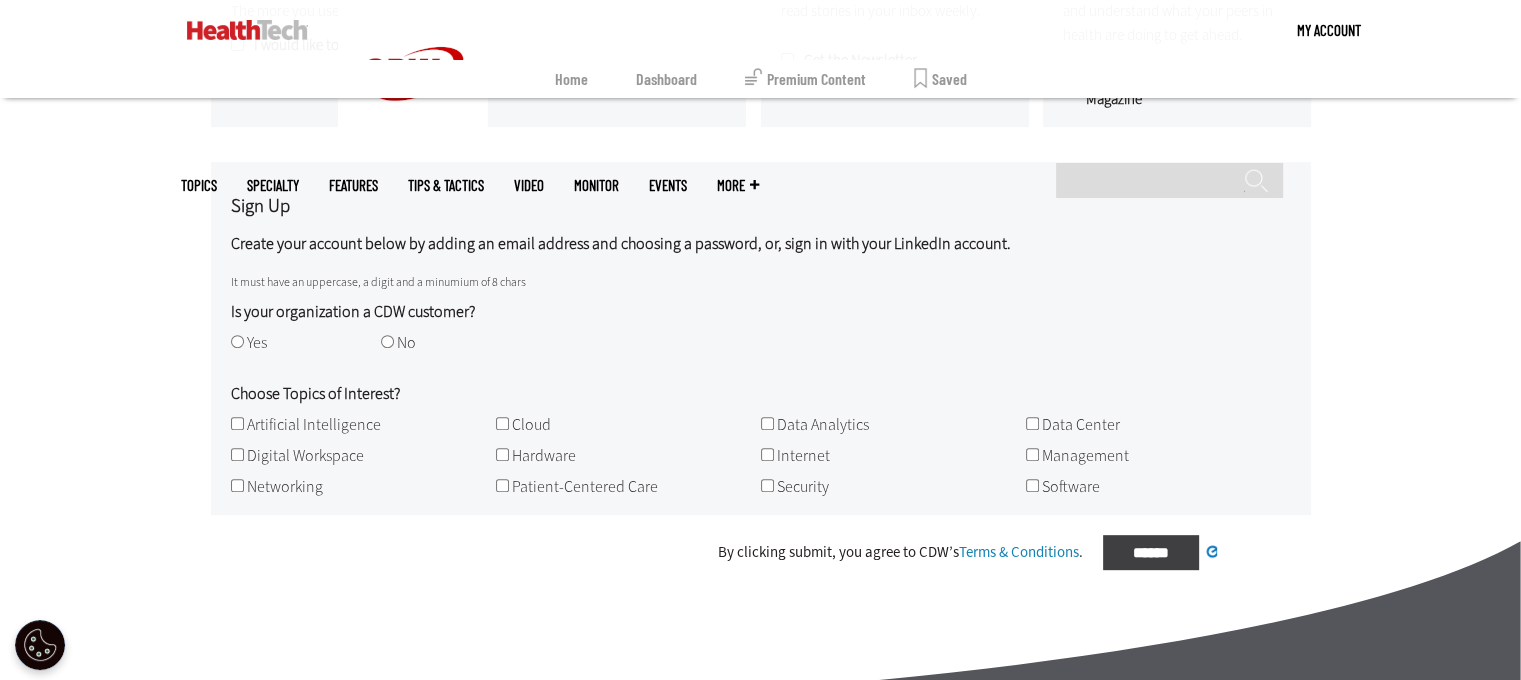 click on "By clicking submit, you agree to CDW’s  Terms & Conditions . ******   Processing..." at bounding box center (761, 552) 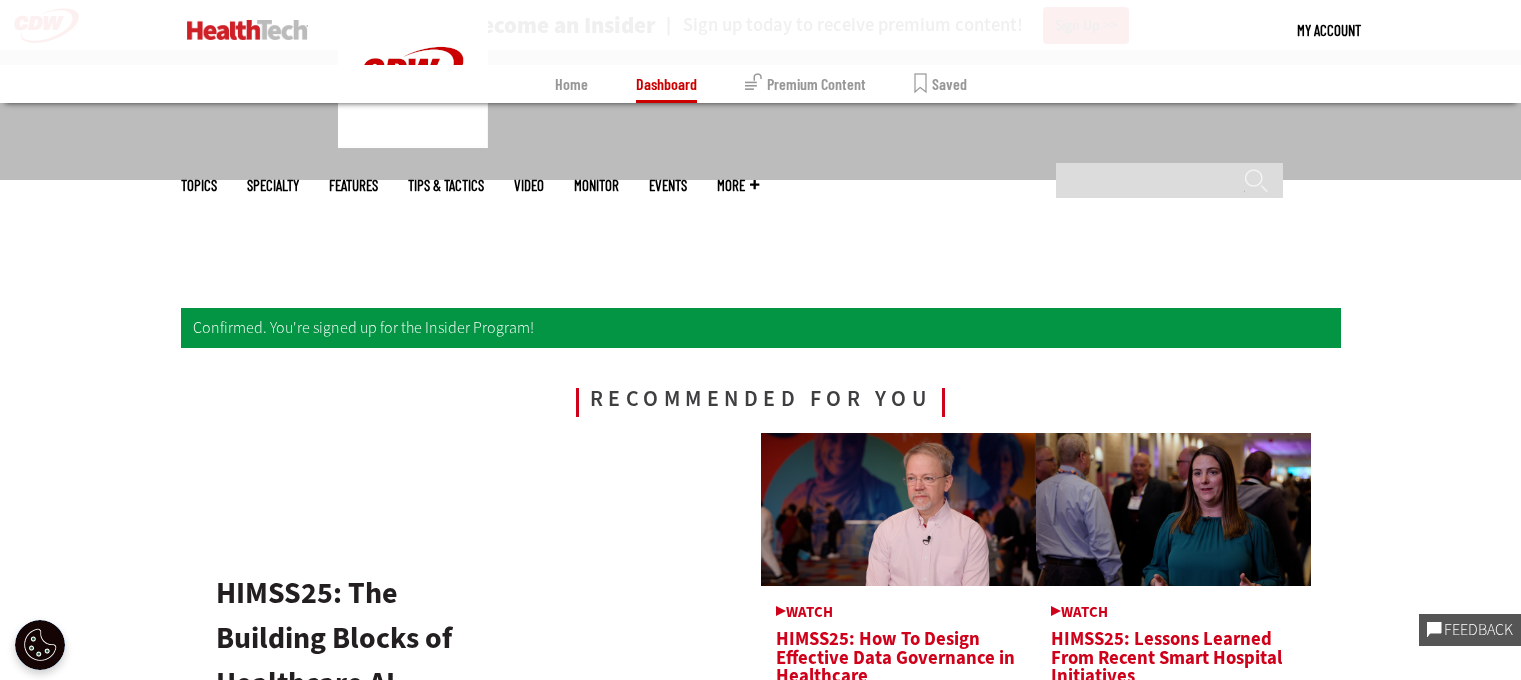 scroll, scrollTop: 286, scrollLeft: 0, axis: vertical 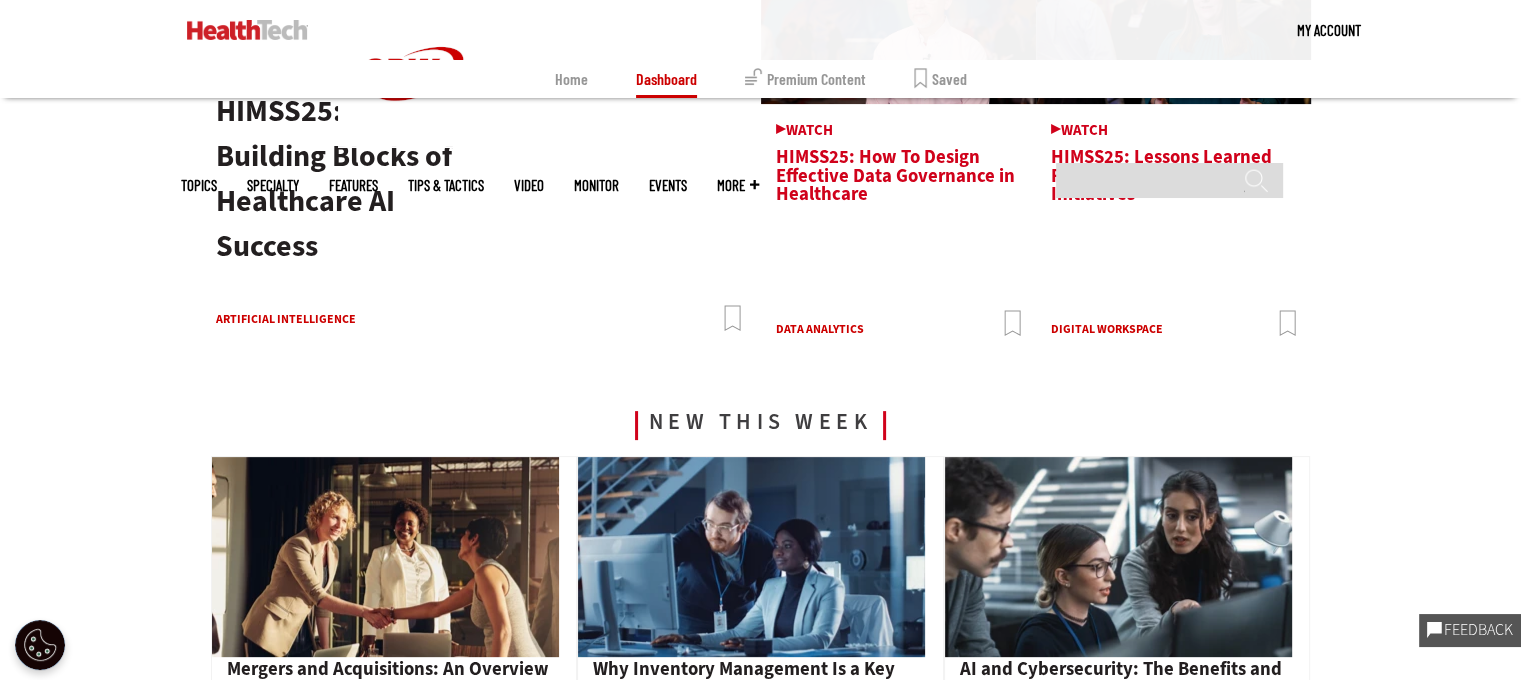 click on "HIMSS25: The Building Blocks of Healthcare AI Success" at bounding box center [334, 178] 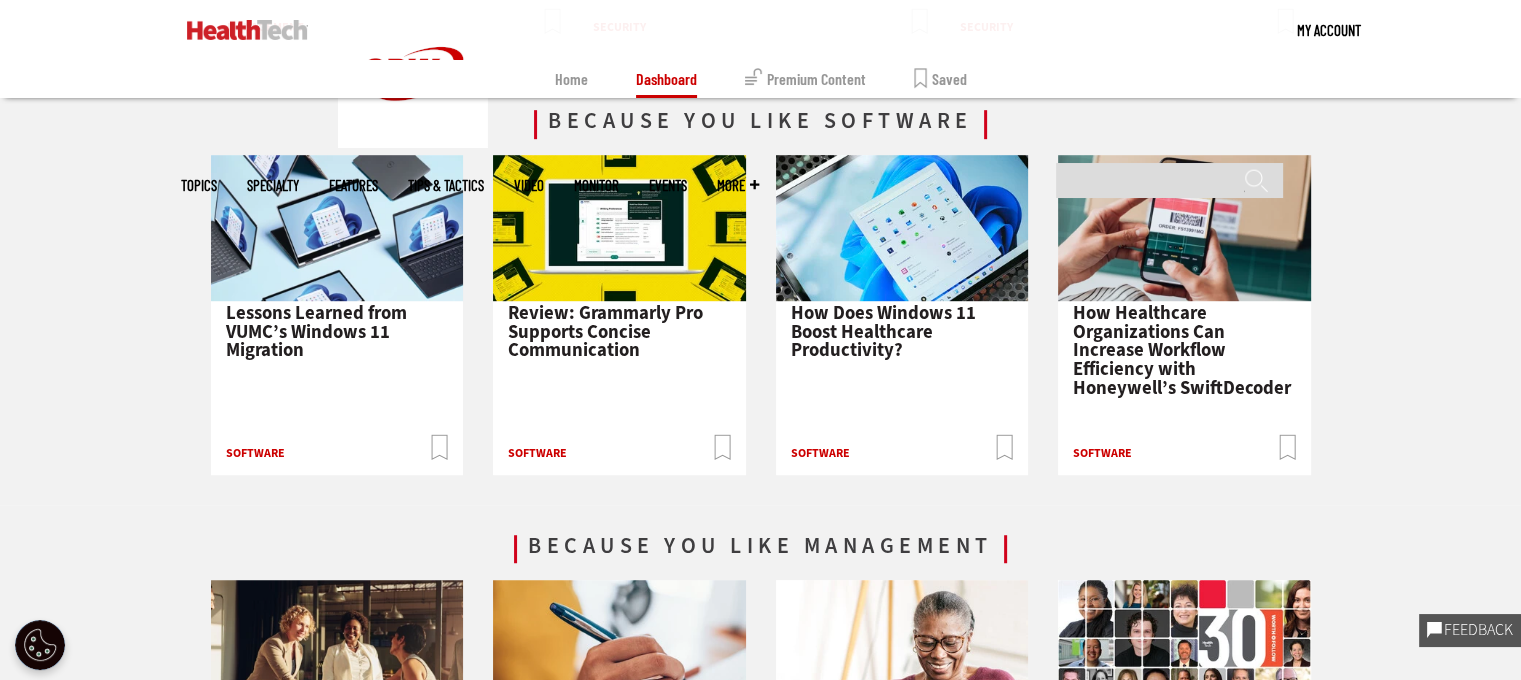 scroll, scrollTop: 1224, scrollLeft: 0, axis: vertical 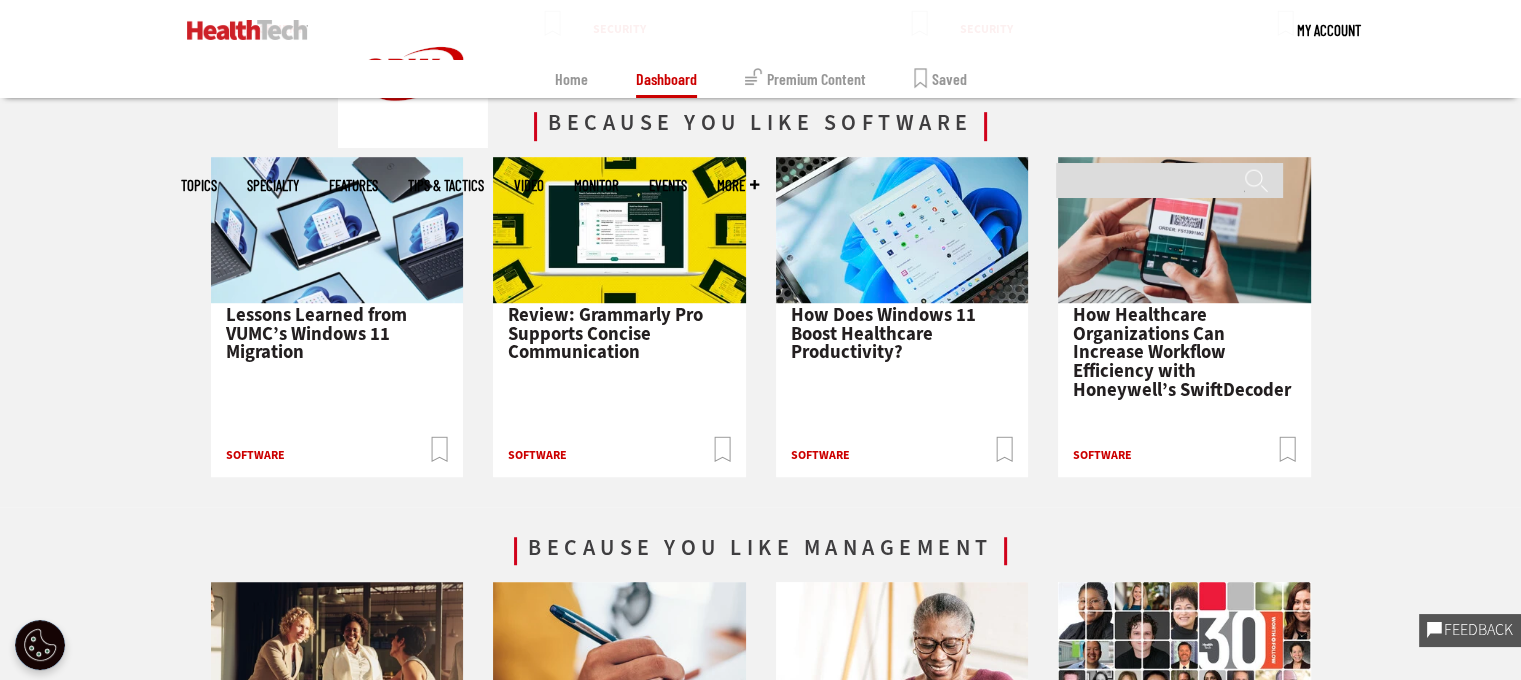 click on "How Does Windows 11 Boost Healthcare Productivity?" at bounding box center [883, 333] 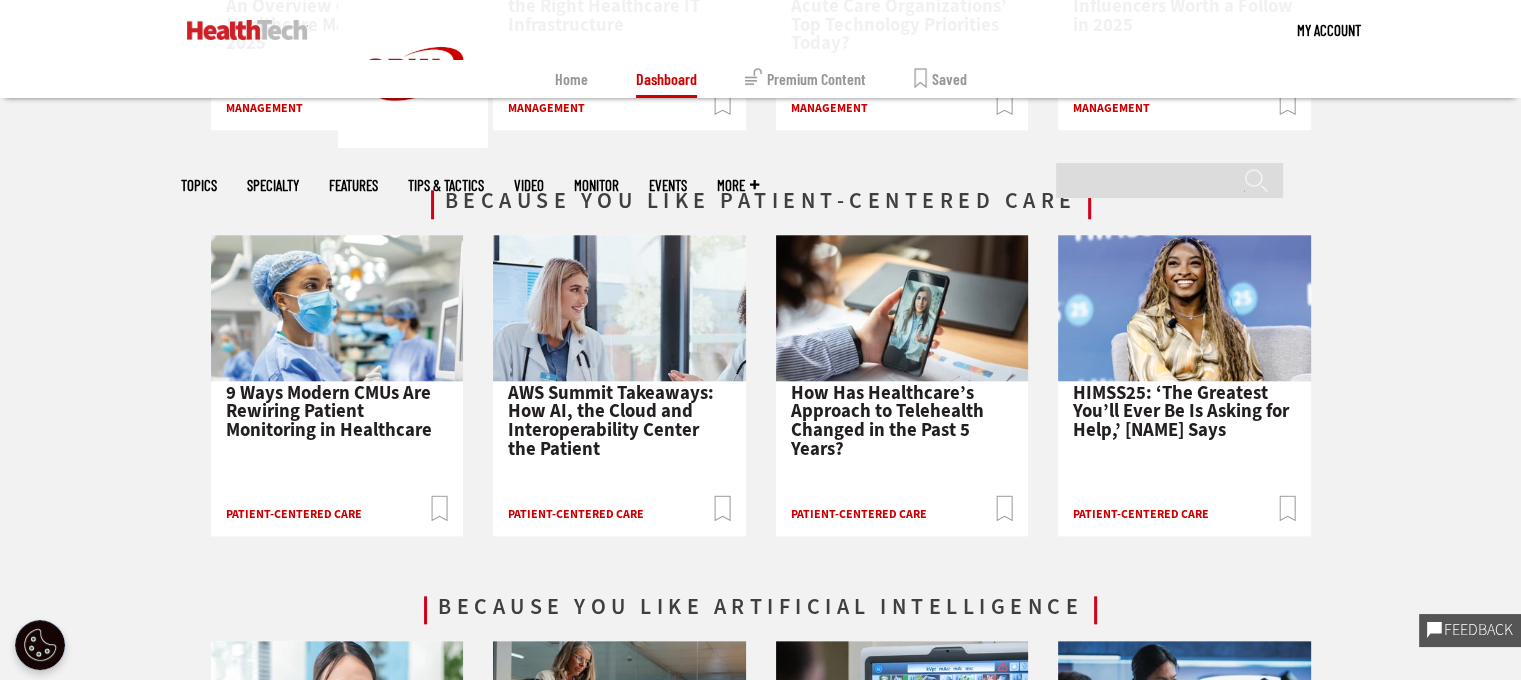 scroll, scrollTop: 1978, scrollLeft: 0, axis: vertical 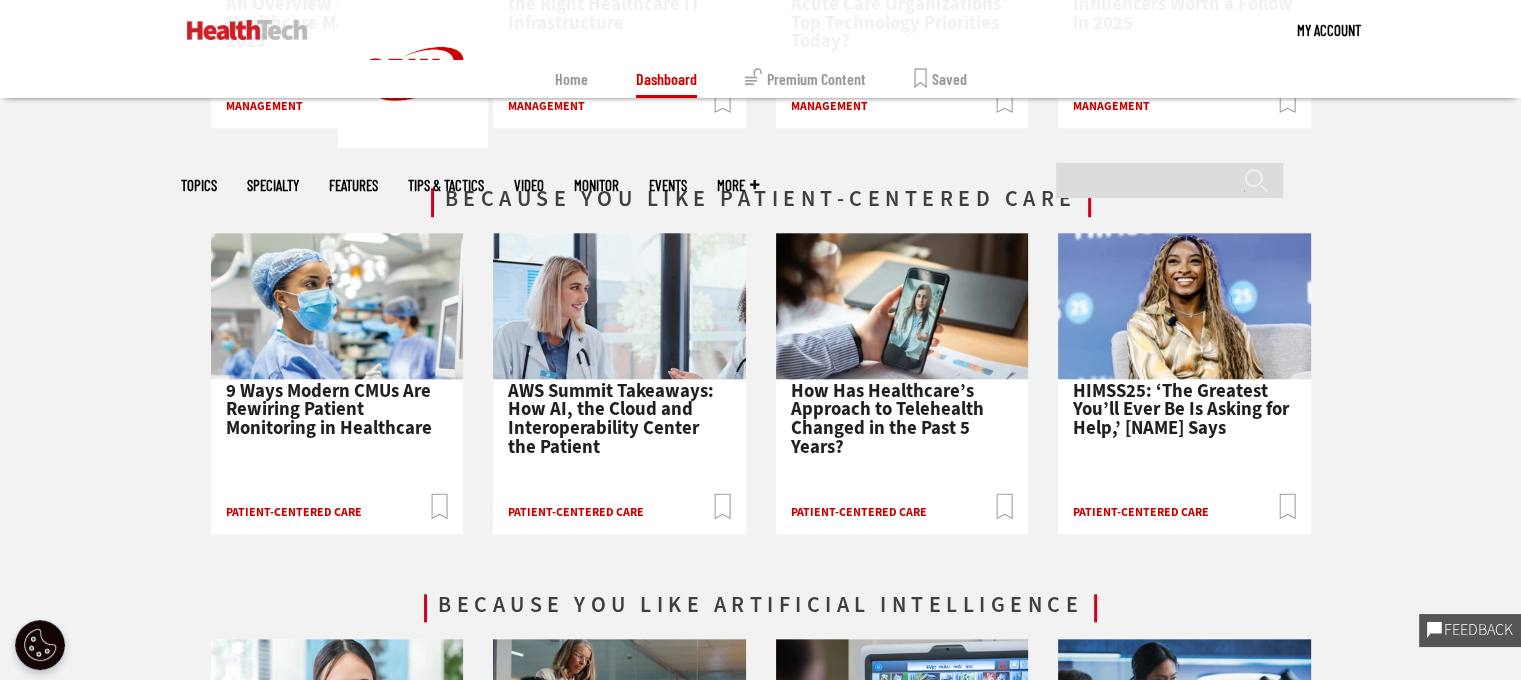 click on "AWS Summit Takeaways: How AI, the Cloud and Interoperability Center the Patient" at bounding box center (611, 418) 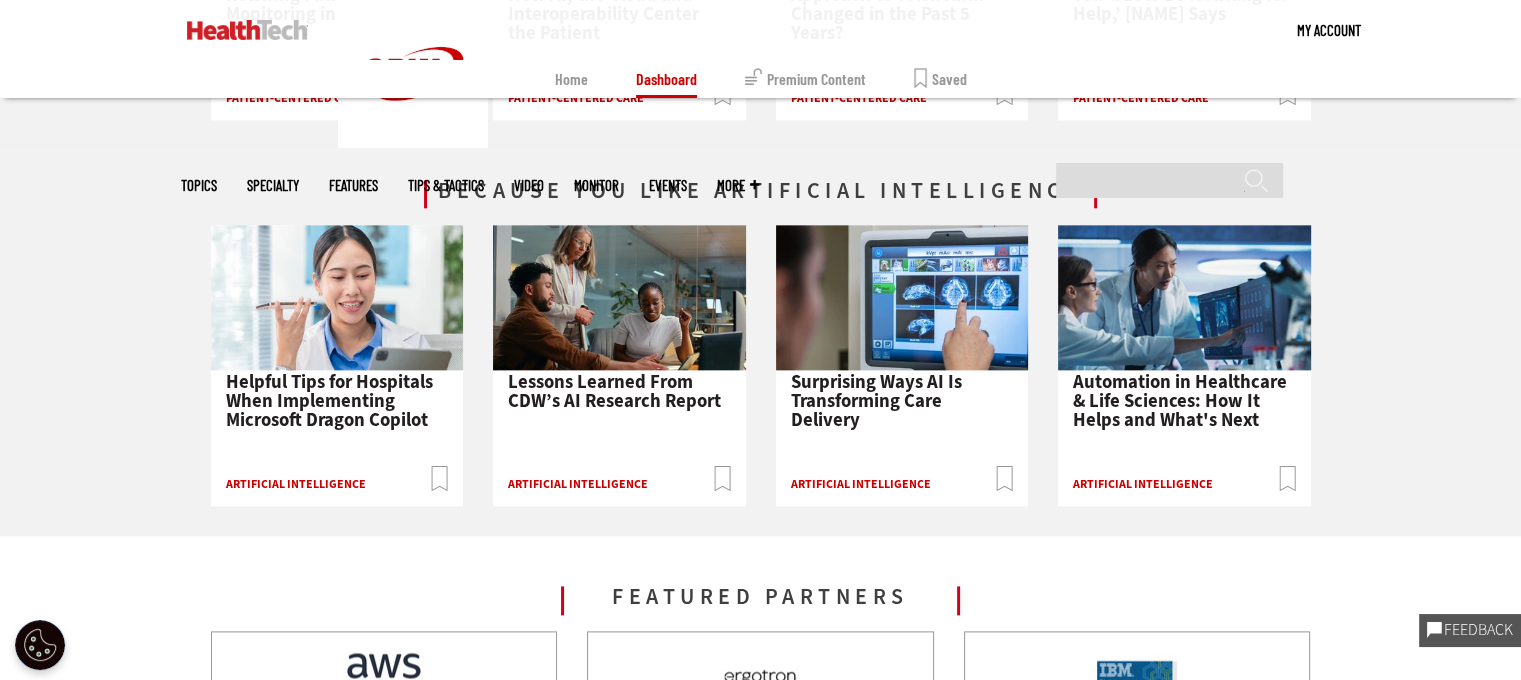 scroll, scrollTop: 2392, scrollLeft: 0, axis: vertical 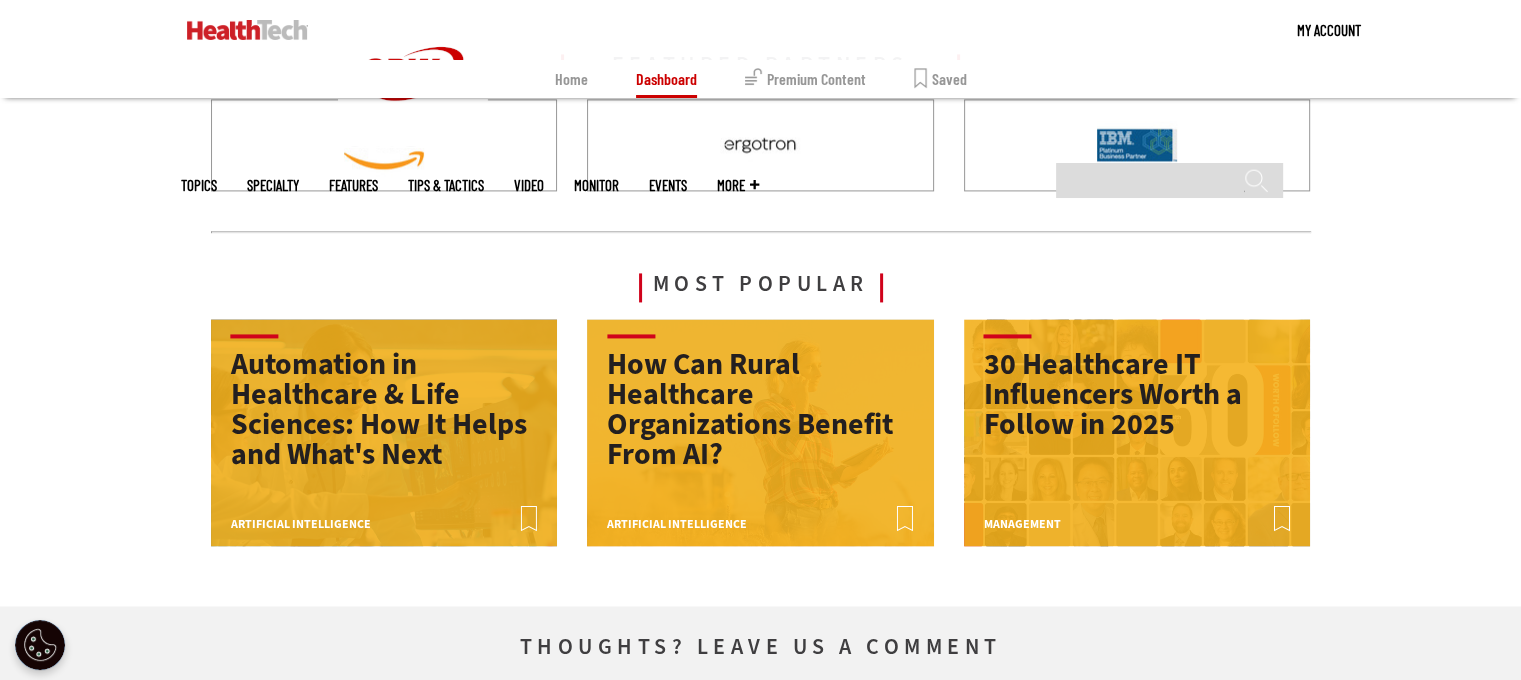 click on "How Can Rural Healthcare Organizations Benefit From AI?" at bounding box center (750, 409) 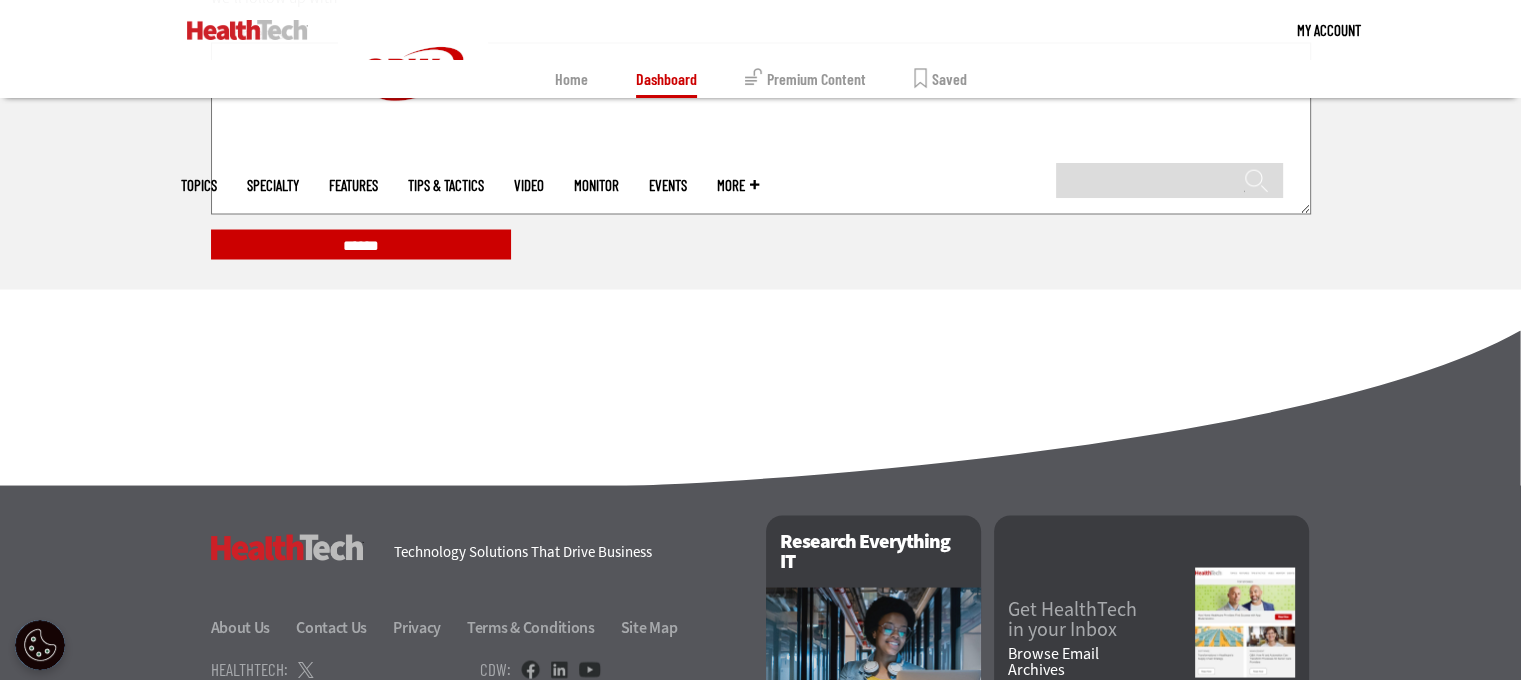 scroll, scrollTop: 3636, scrollLeft: 0, axis: vertical 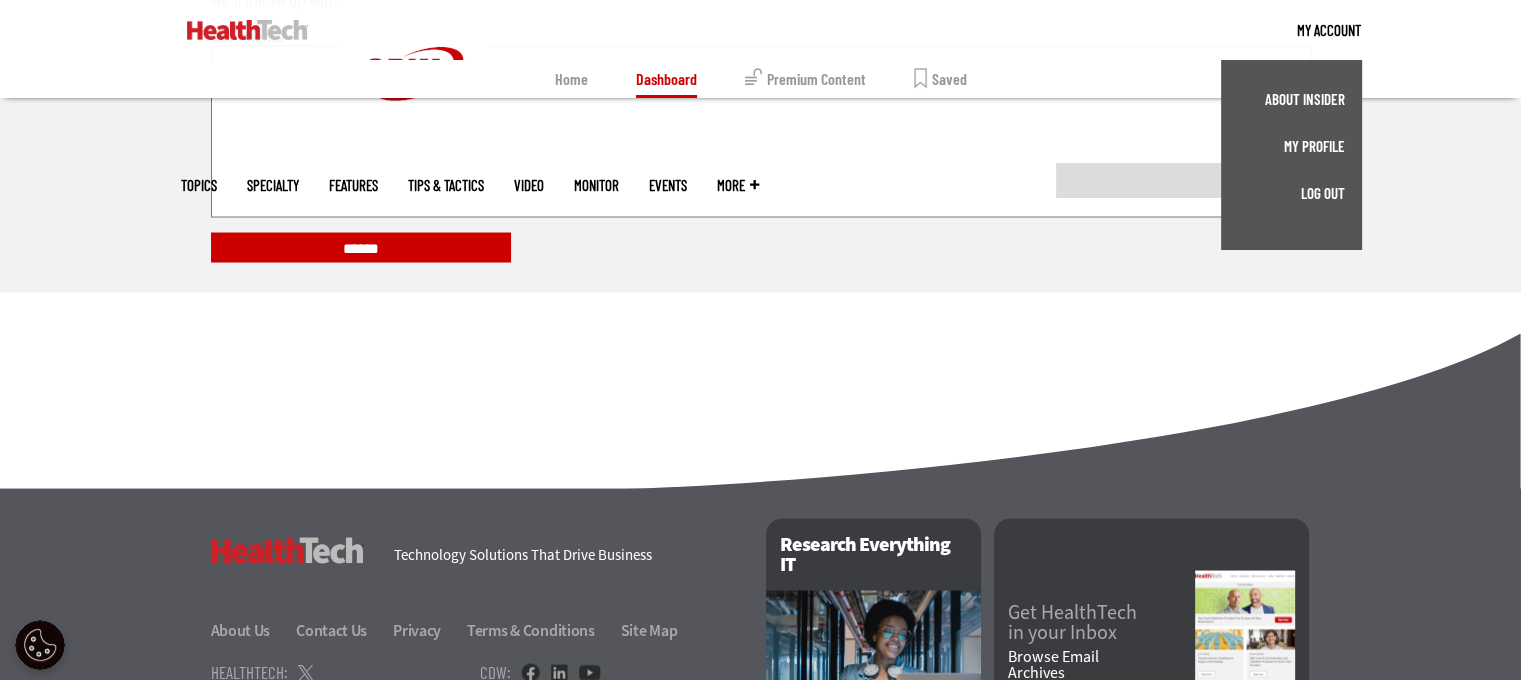click on "My Profile" at bounding box center [1291, 146] 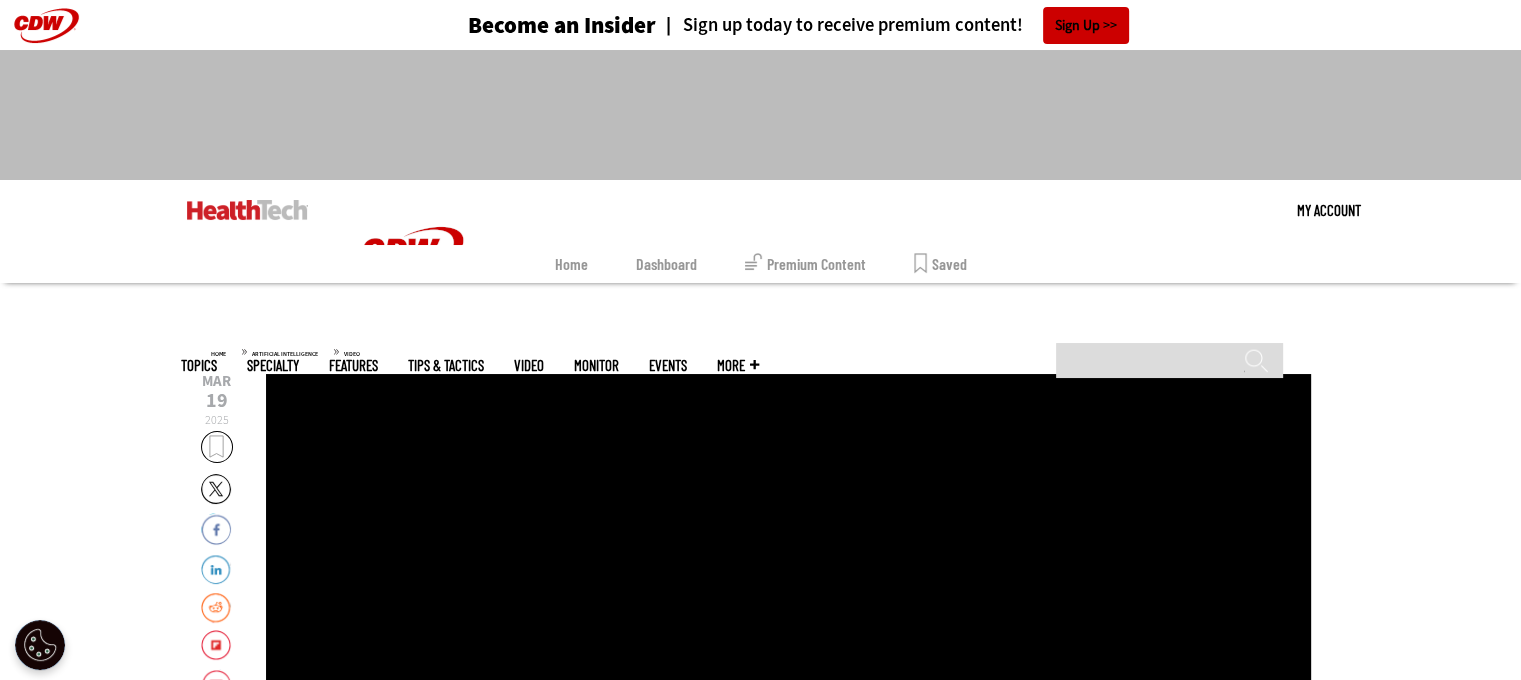 scroll, scrollTop: 0, scrollLeft: 0, axis: both 